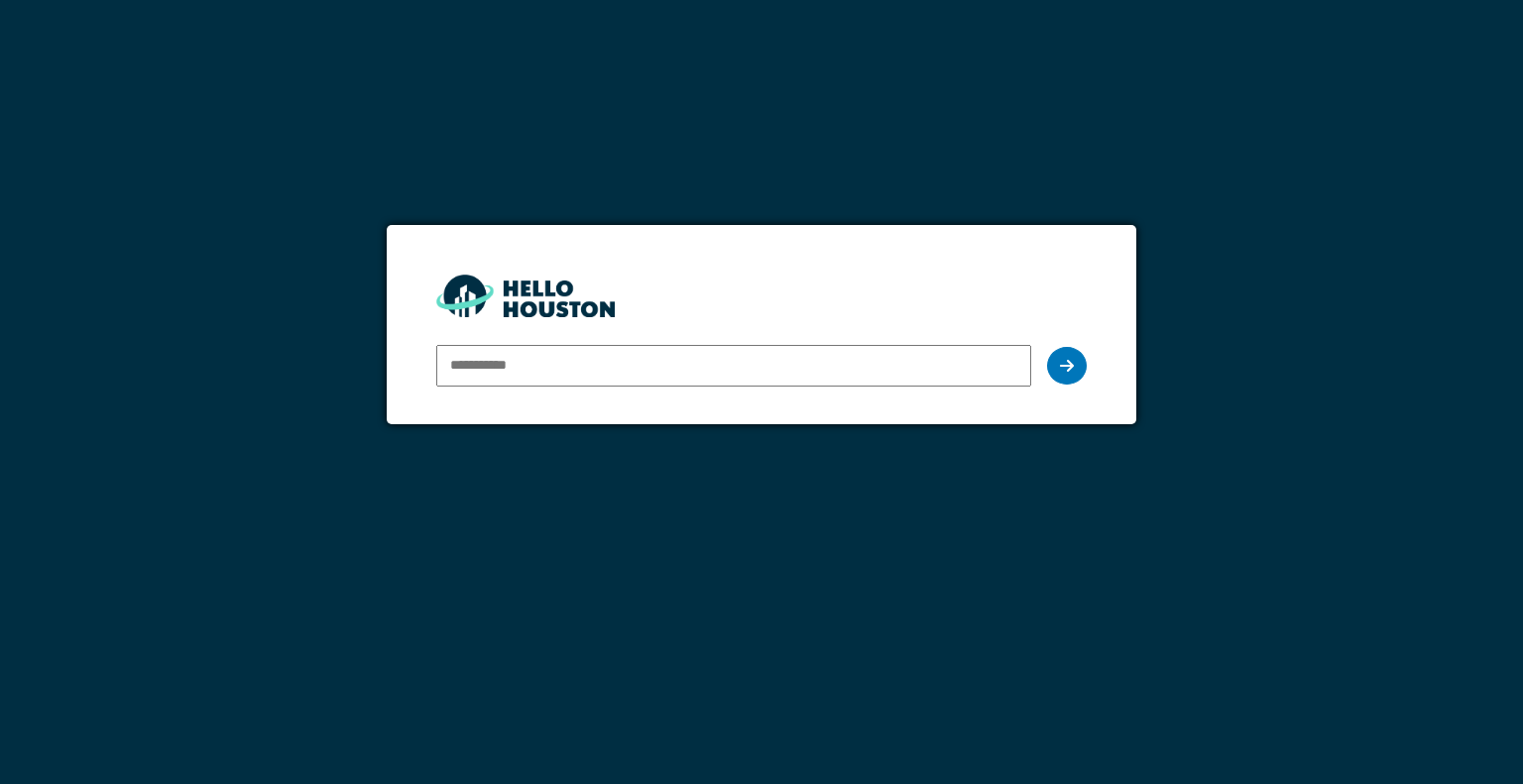 scroll, scrollTop: 0, scrollLeft: 0, axis: both 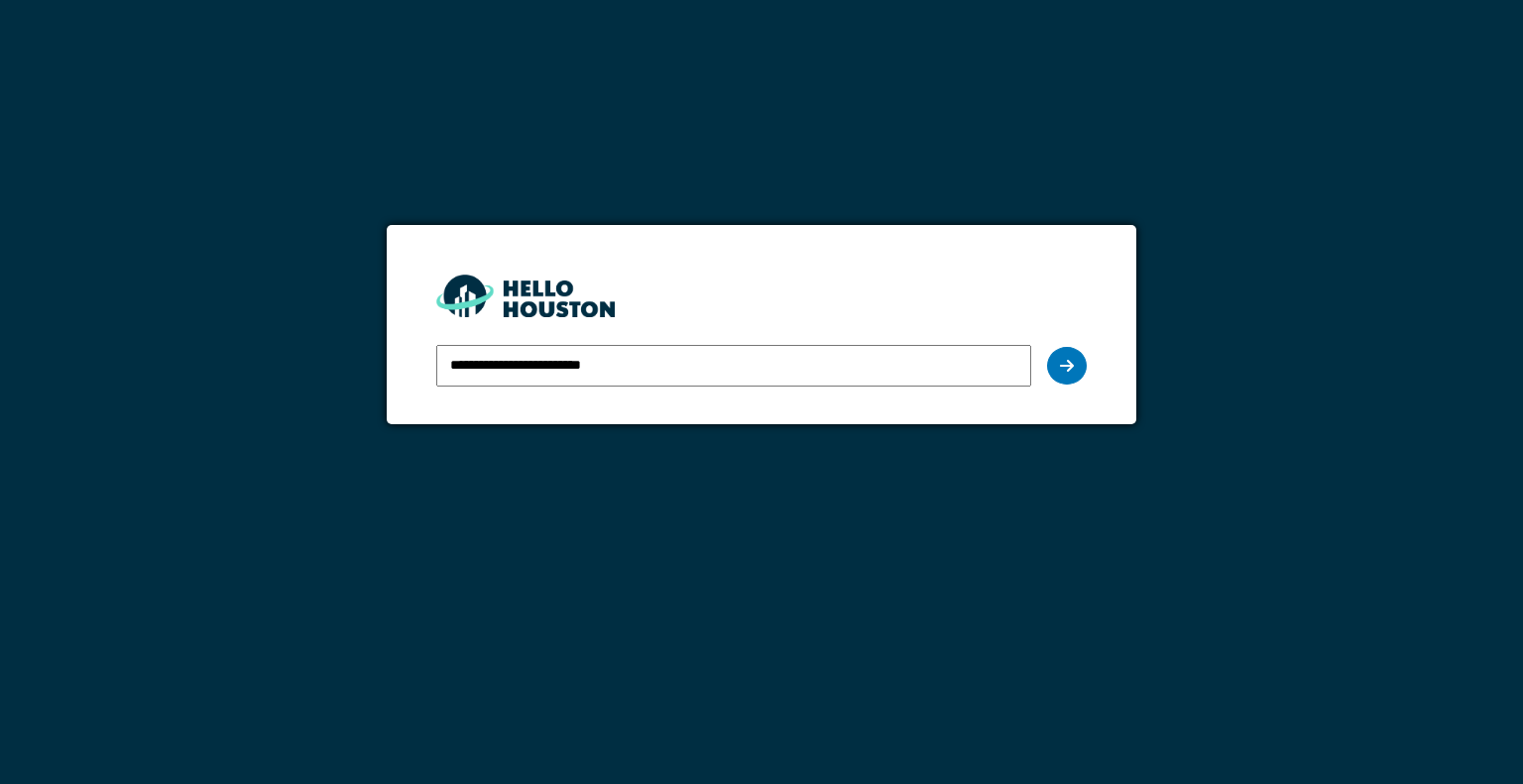 type on "**********" 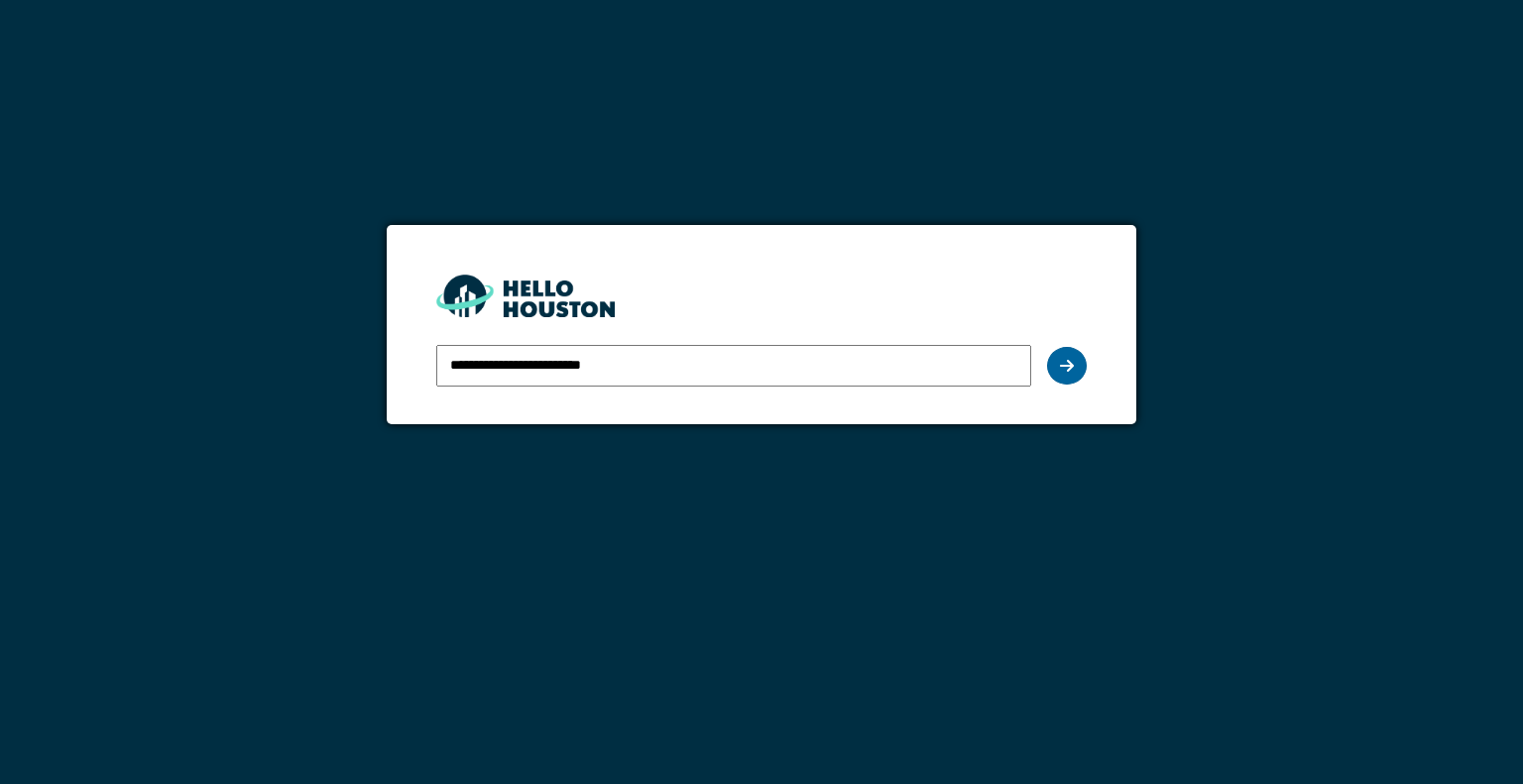 click at bounding box center (1067, 366) 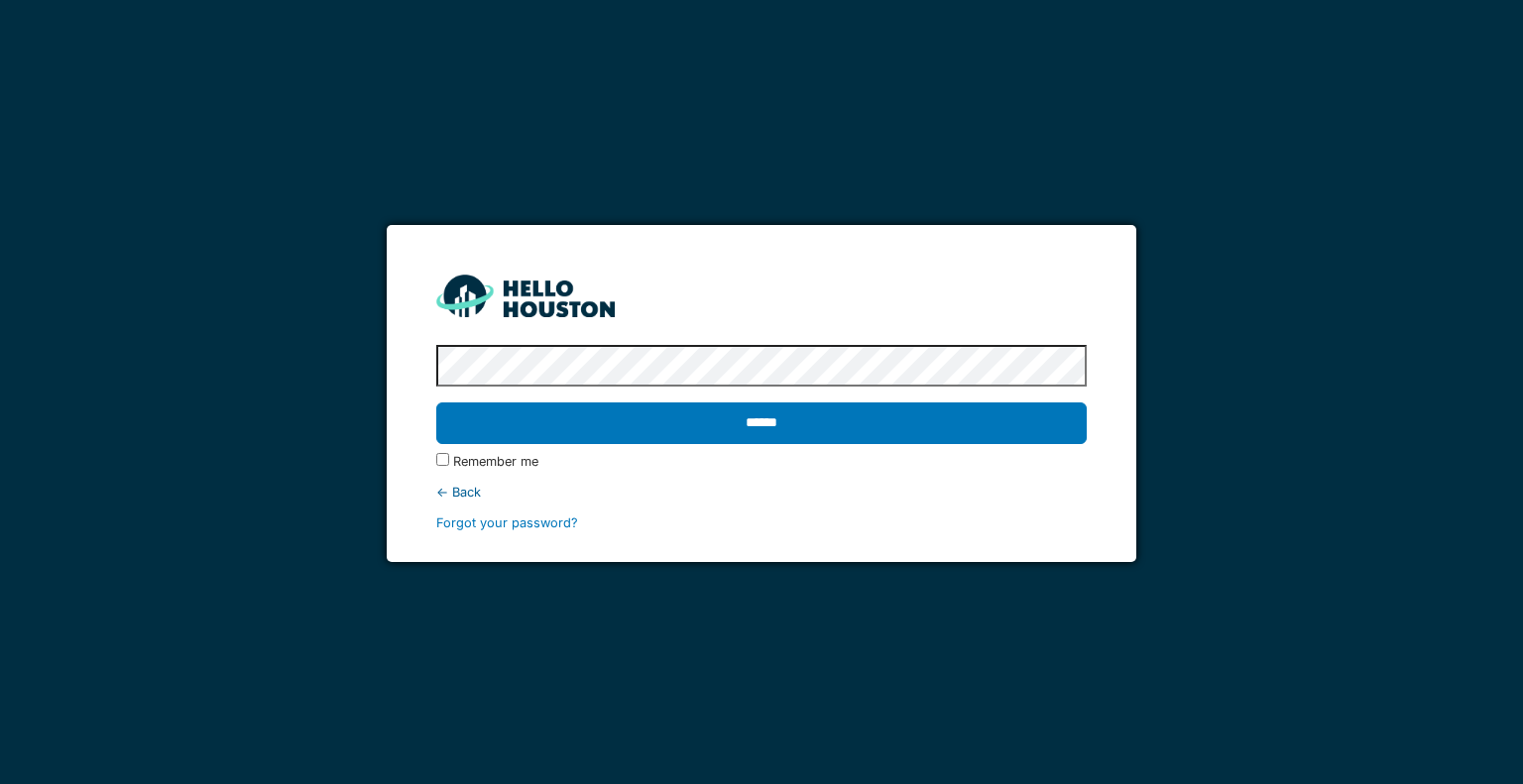click on "******" at bounding box center [761, 423] 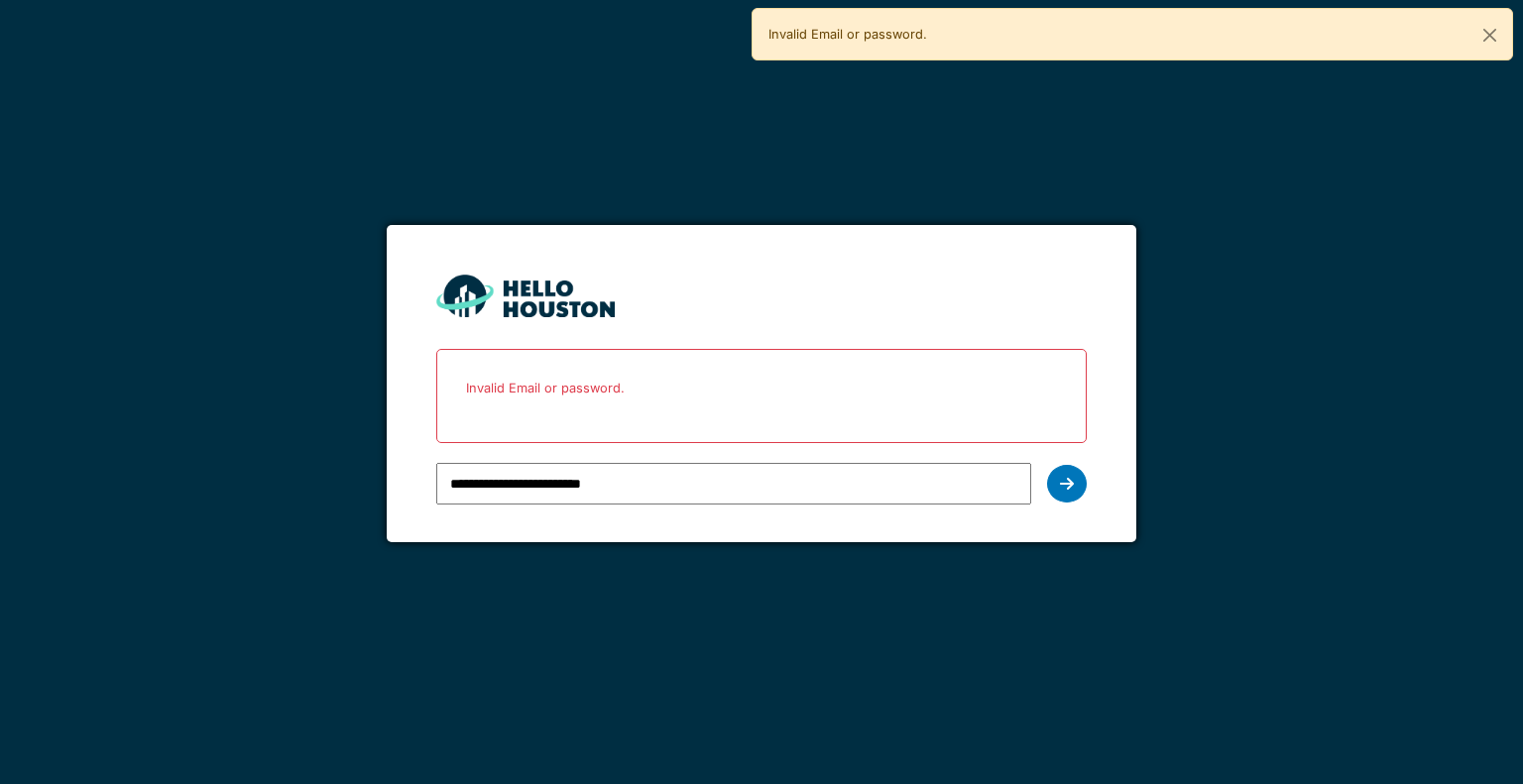 scroll, scrollTop: 0, scrollLeft: 0, axis: both 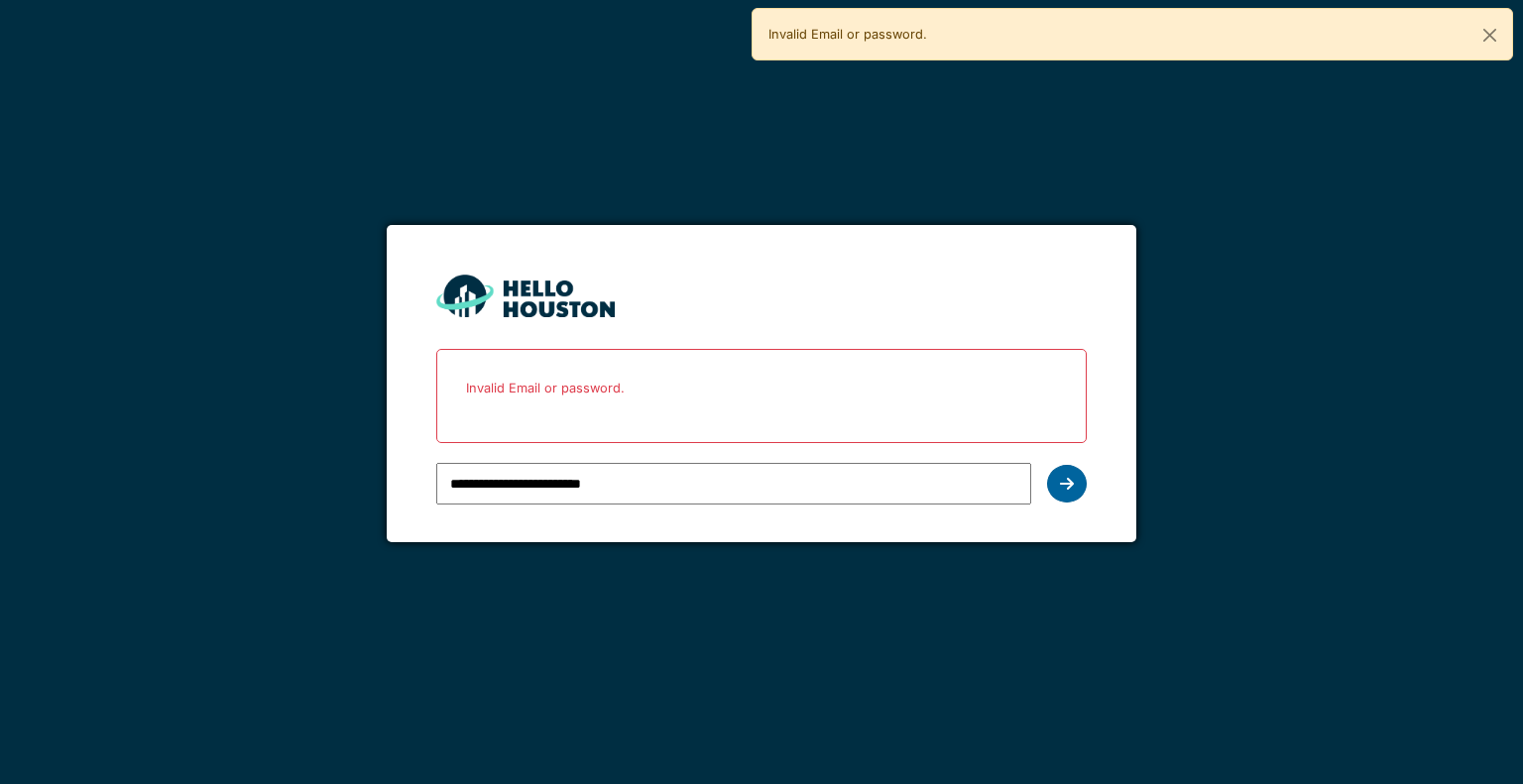 click at bounding box center (1067, 484) 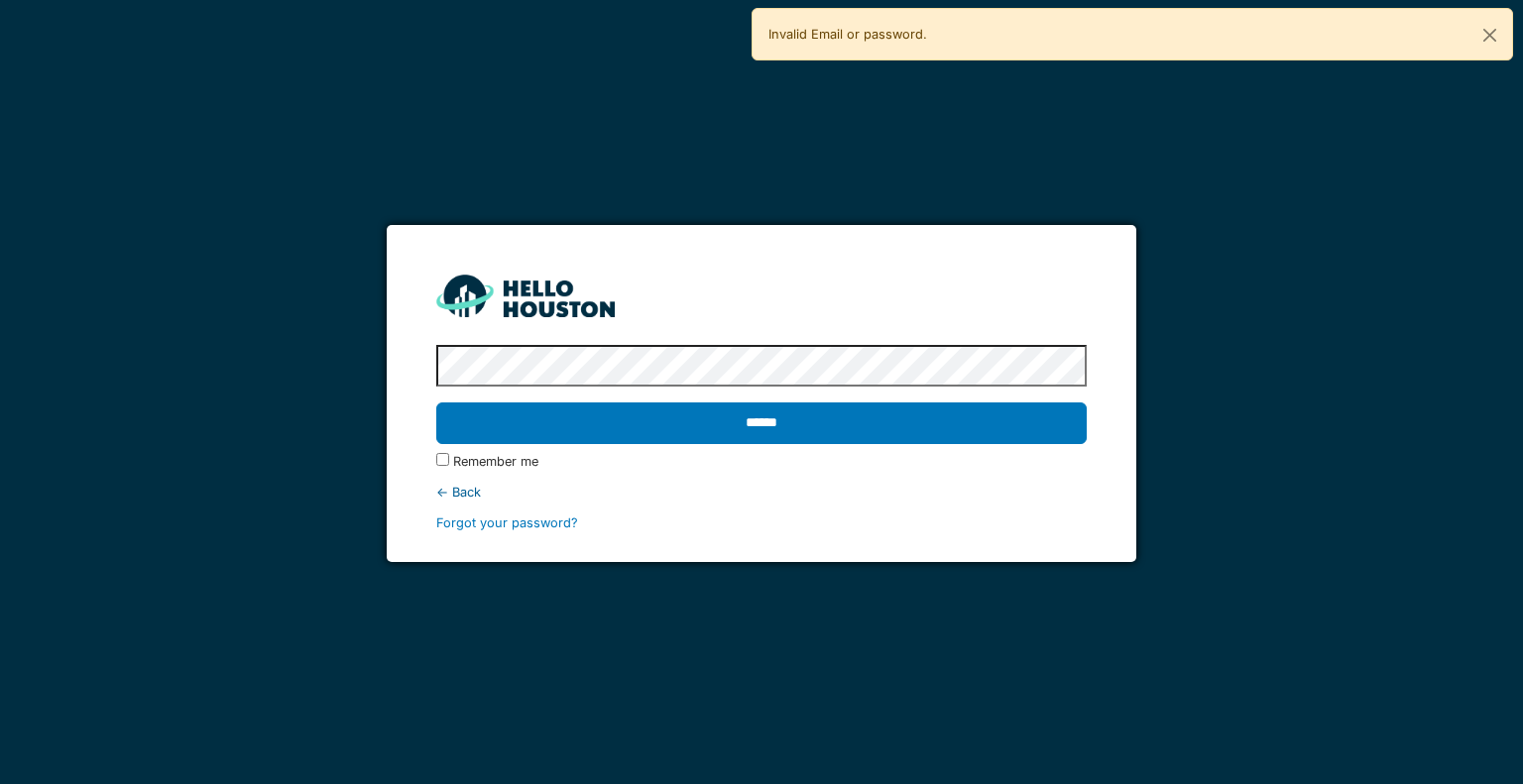 click on "******" at bounding box center (761, 423) 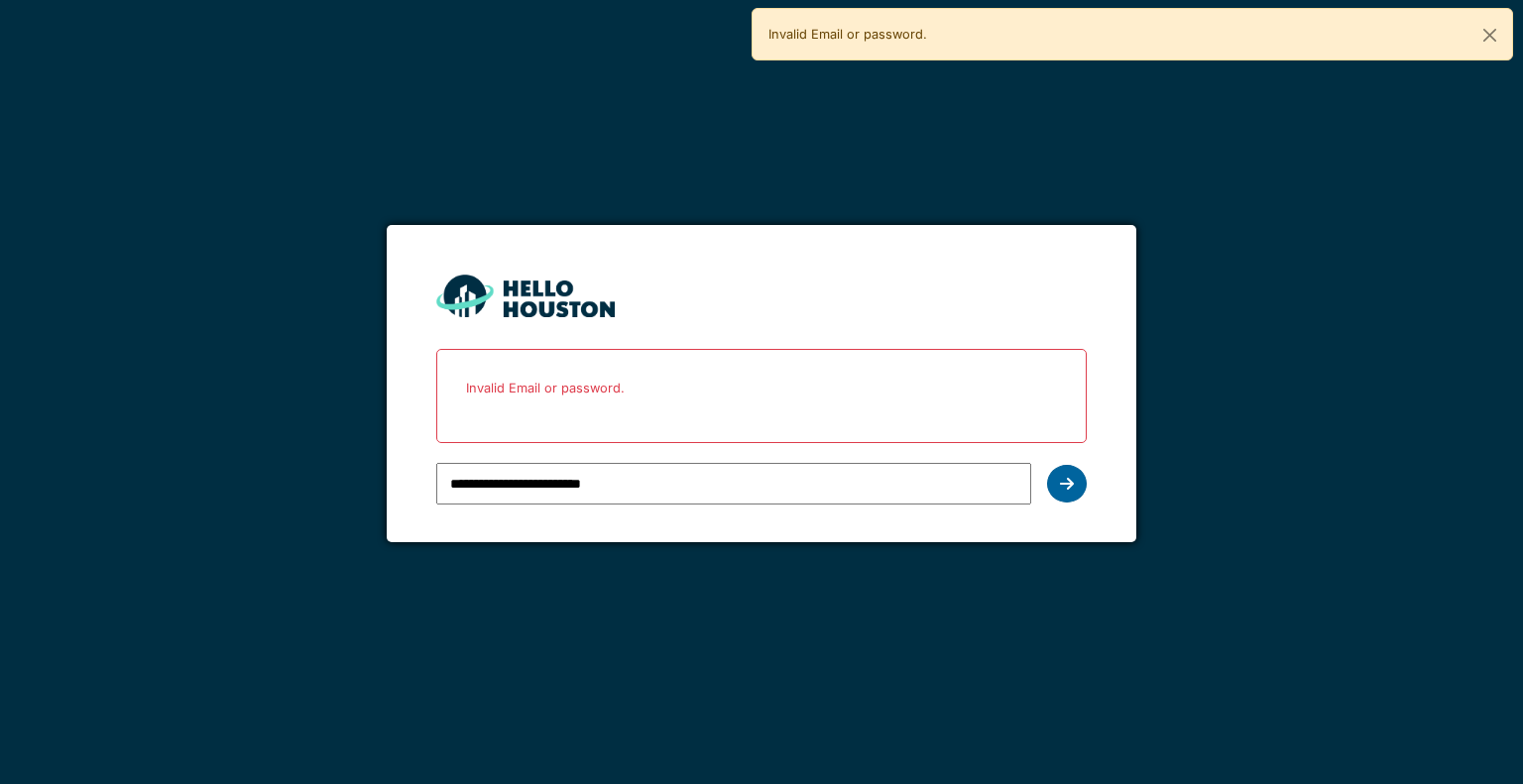 scroll, scrollTop: 0, scrollLeft: 0, axis: both 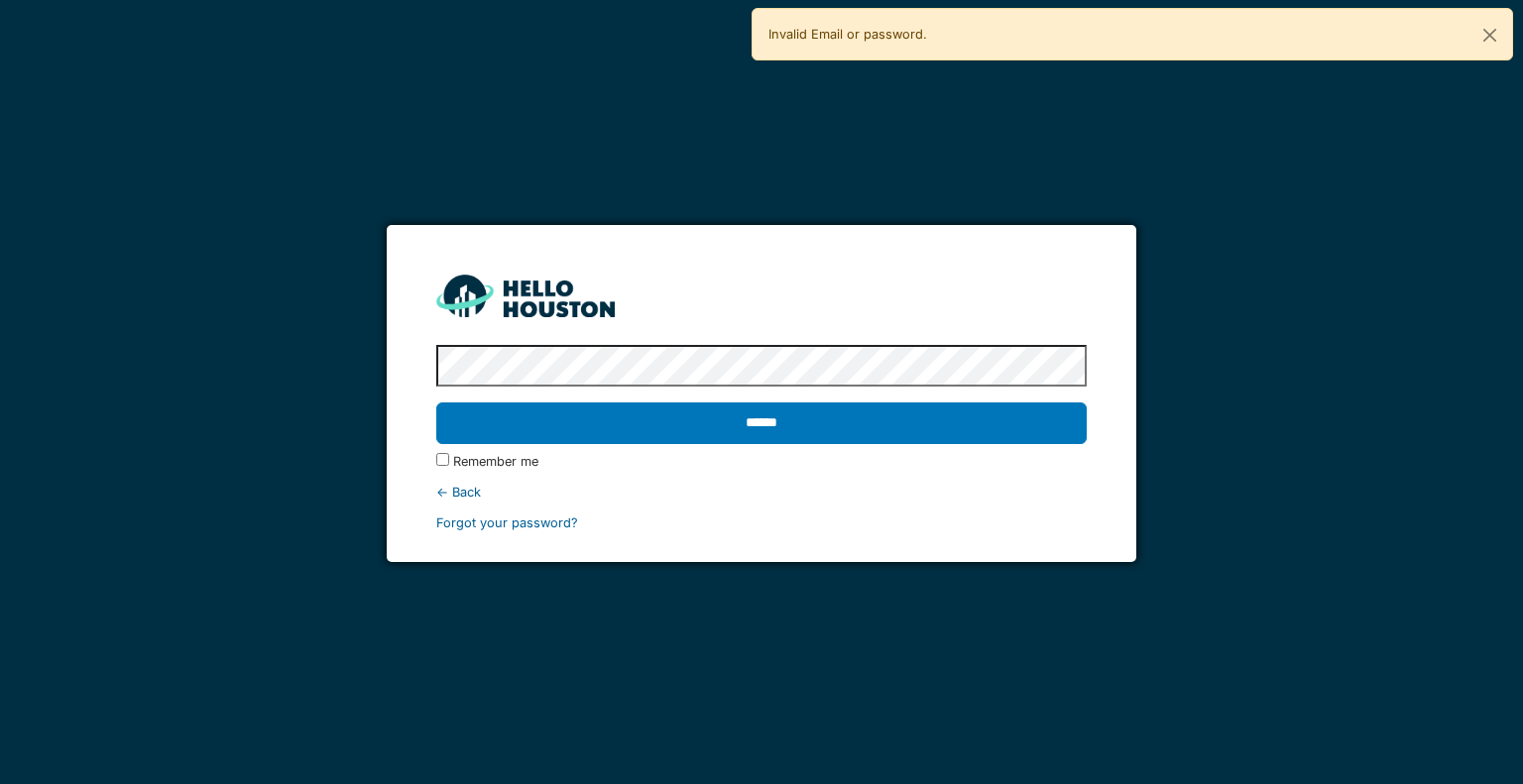 click on "Forgot your password?" at bounding box center [507, 522] 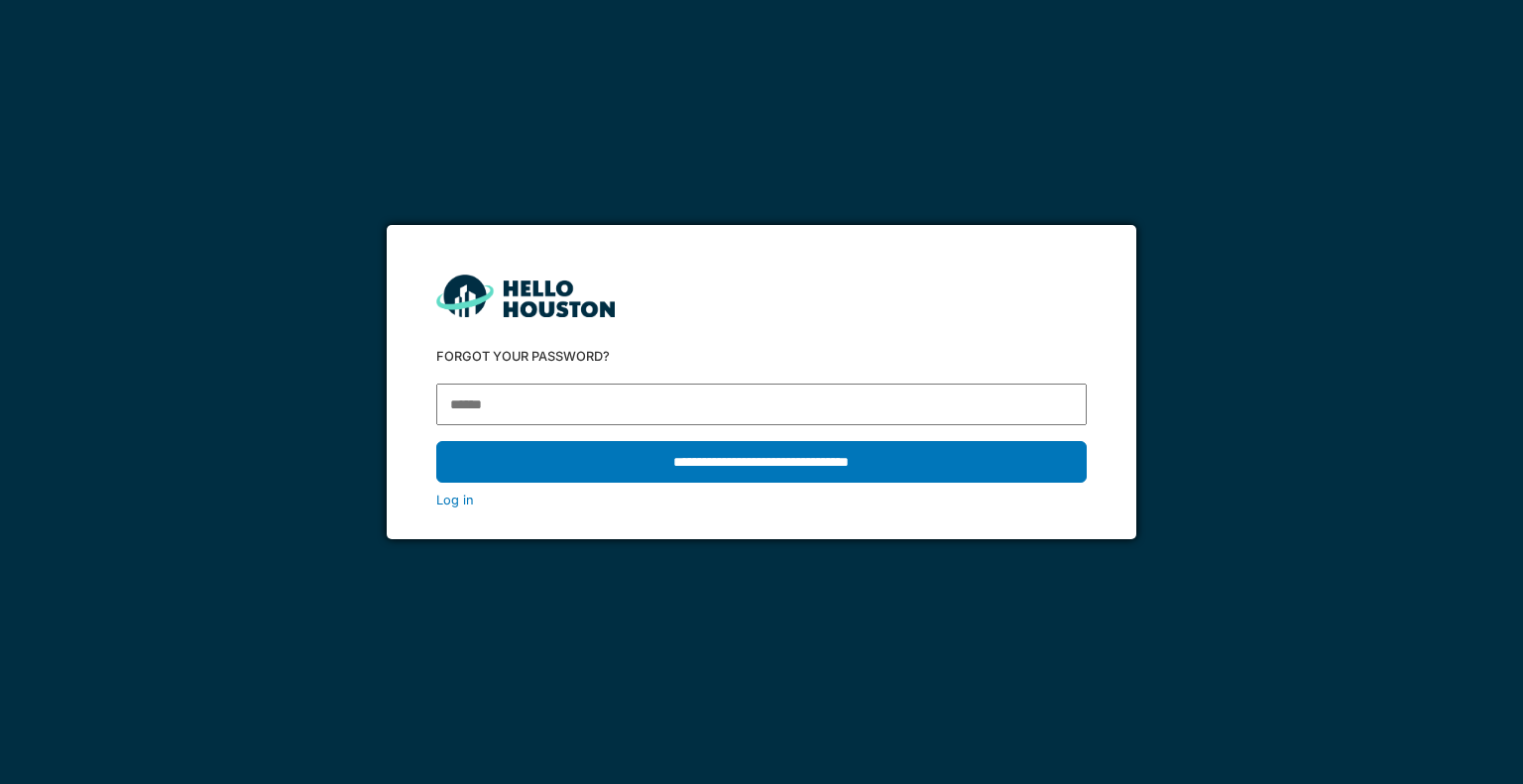 scroll, scrollTop: 0, scrollLeft: 0, axis: both 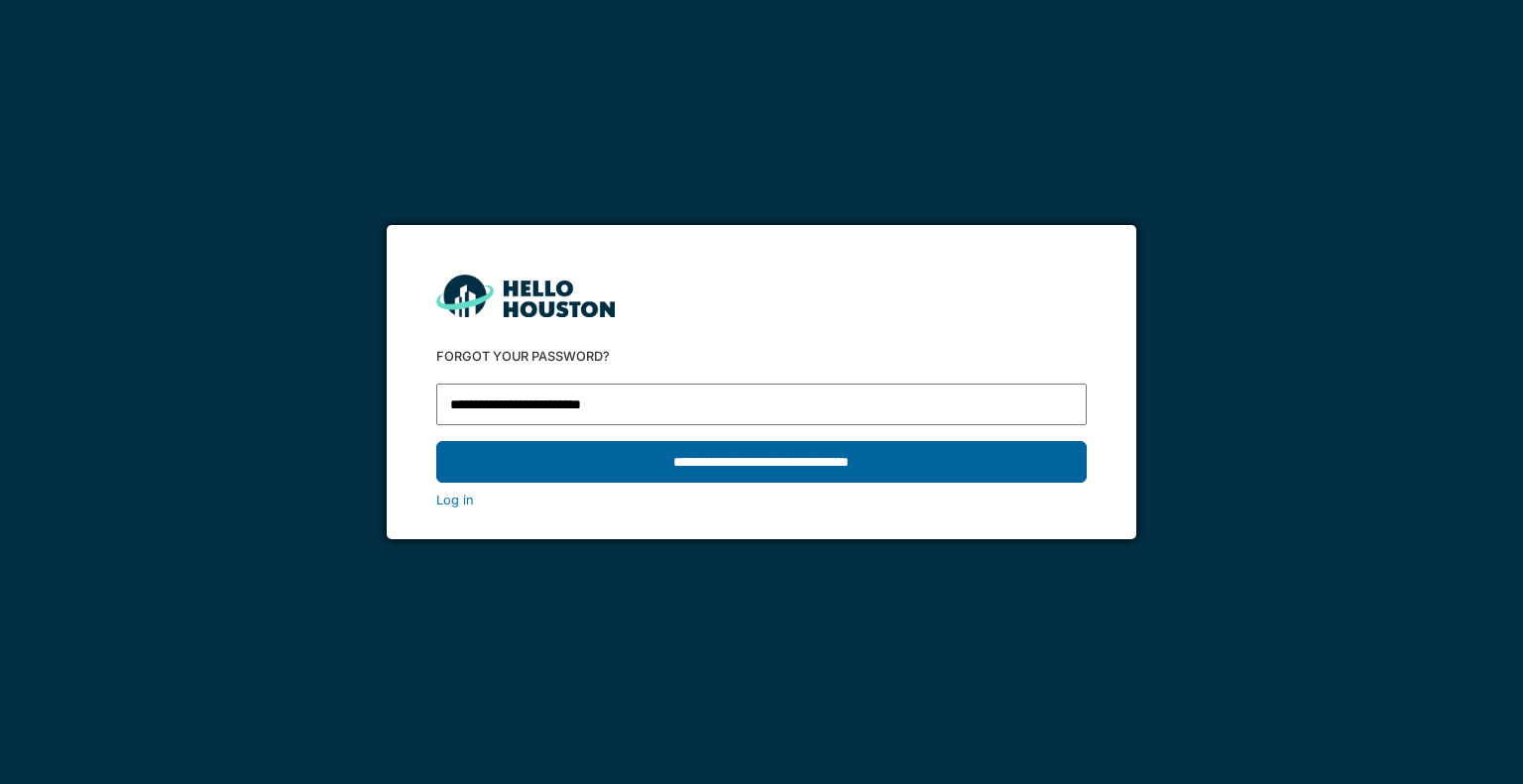 click on "**********" at bounding box center (761, 462) 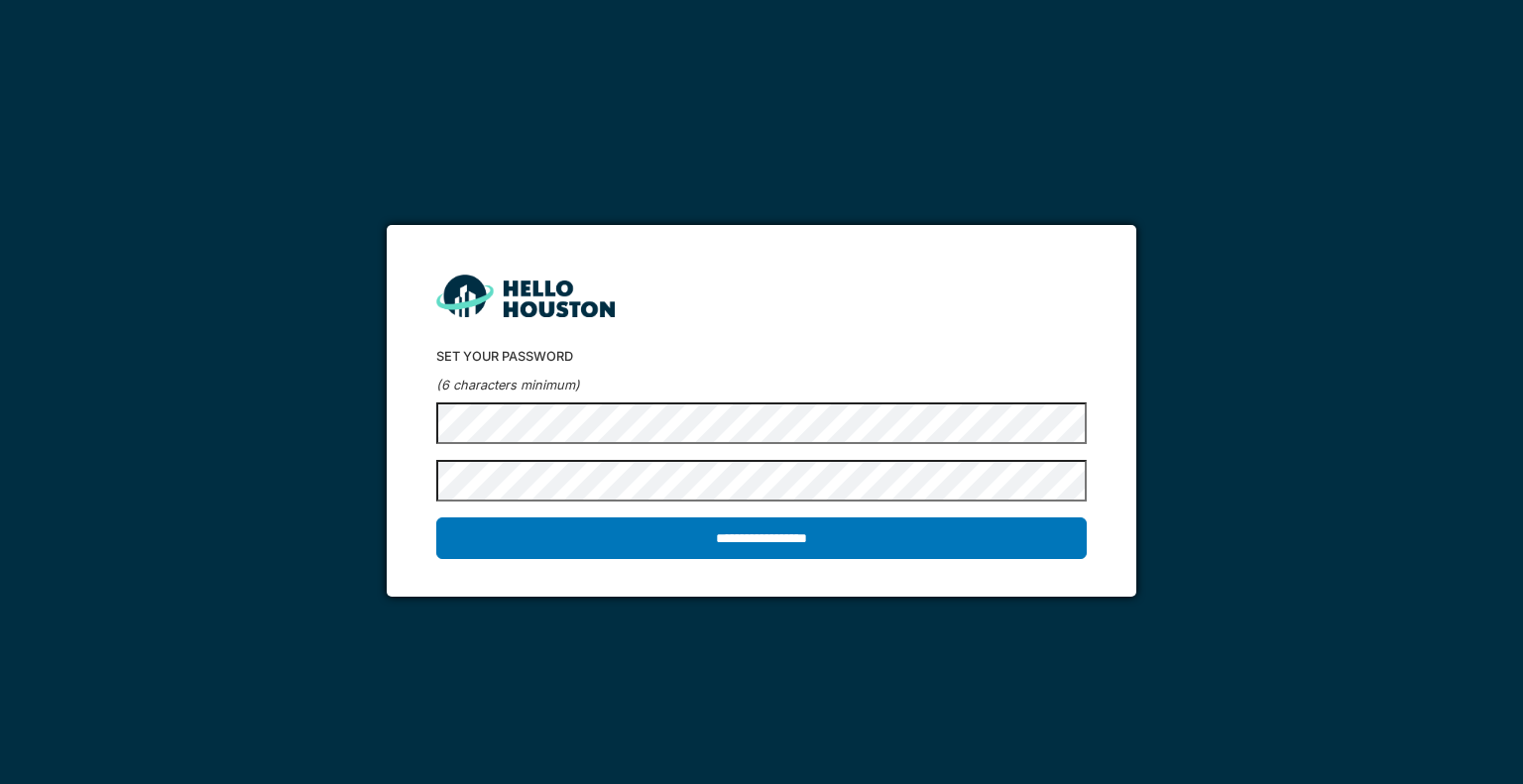 scroll, scrollTop: 0, scrollLeft: 0, axis: both 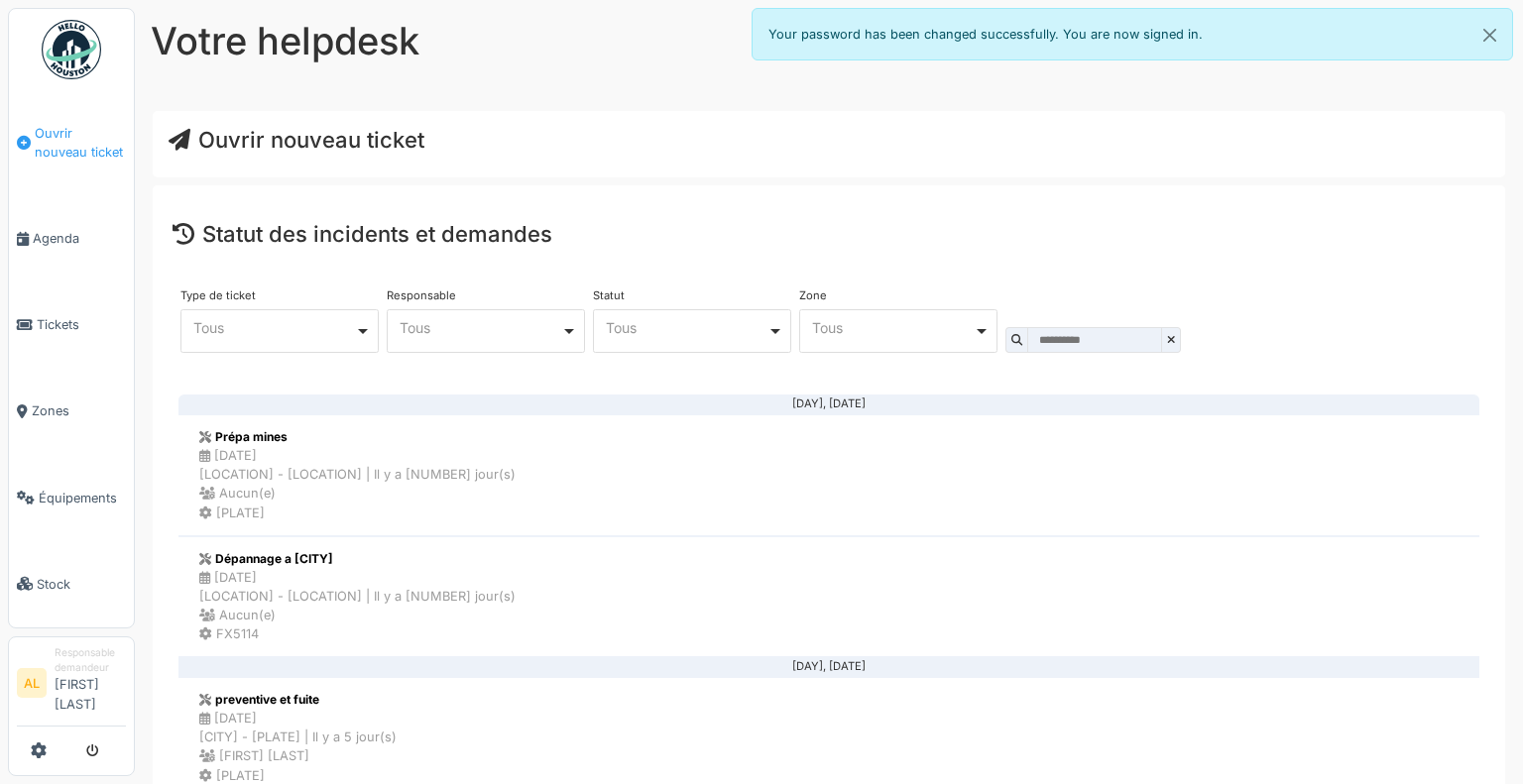 click on "Ouvrir nouveau ticket" at bounding box center (80, 143) 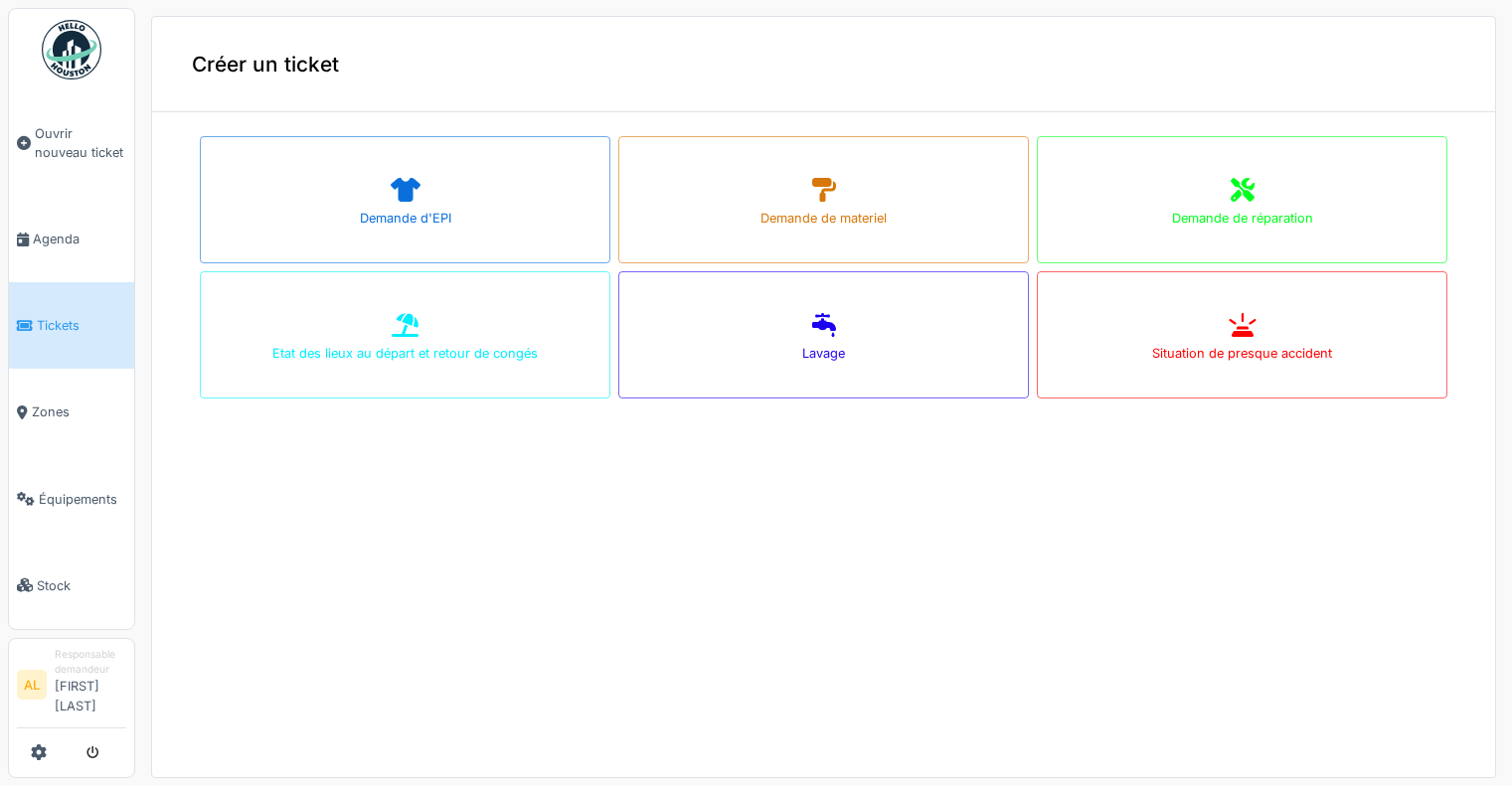scroll, scrollTop: 0, scrollLeft: 0, axis: both 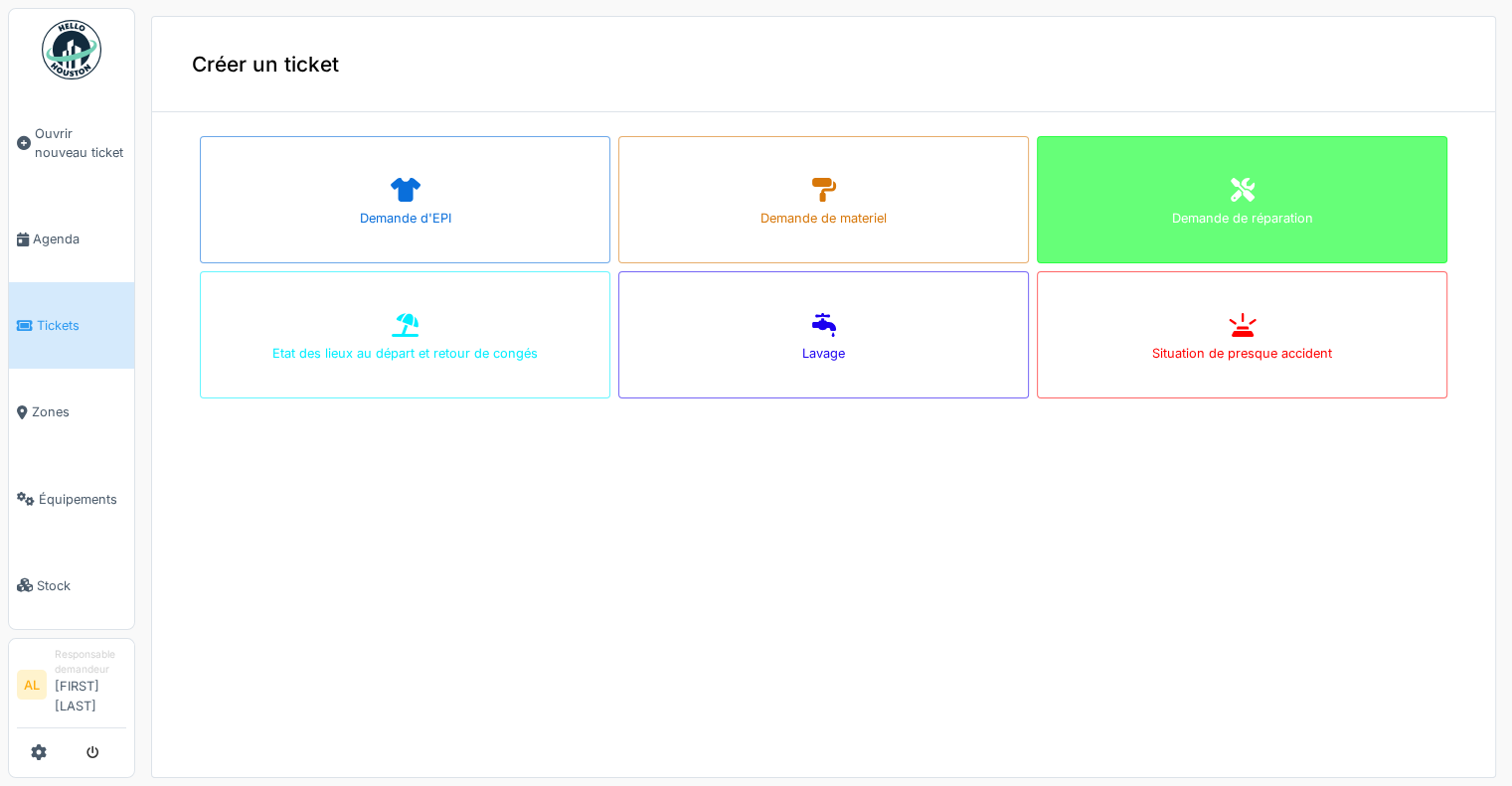 click on "Demande de réparation" at bounding box center [1242, 200] 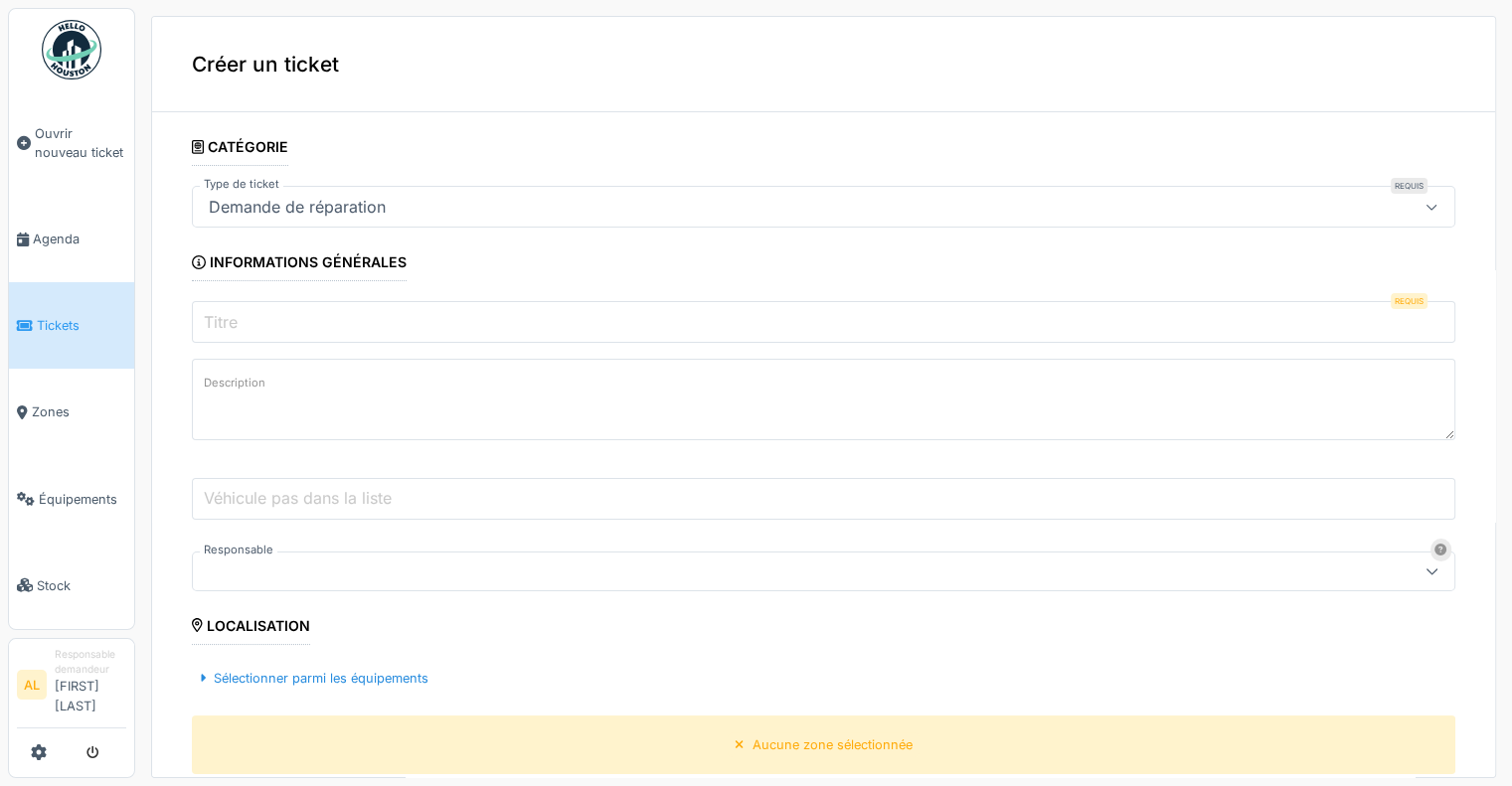 click on "Titre" at bounding box center [823, 322] 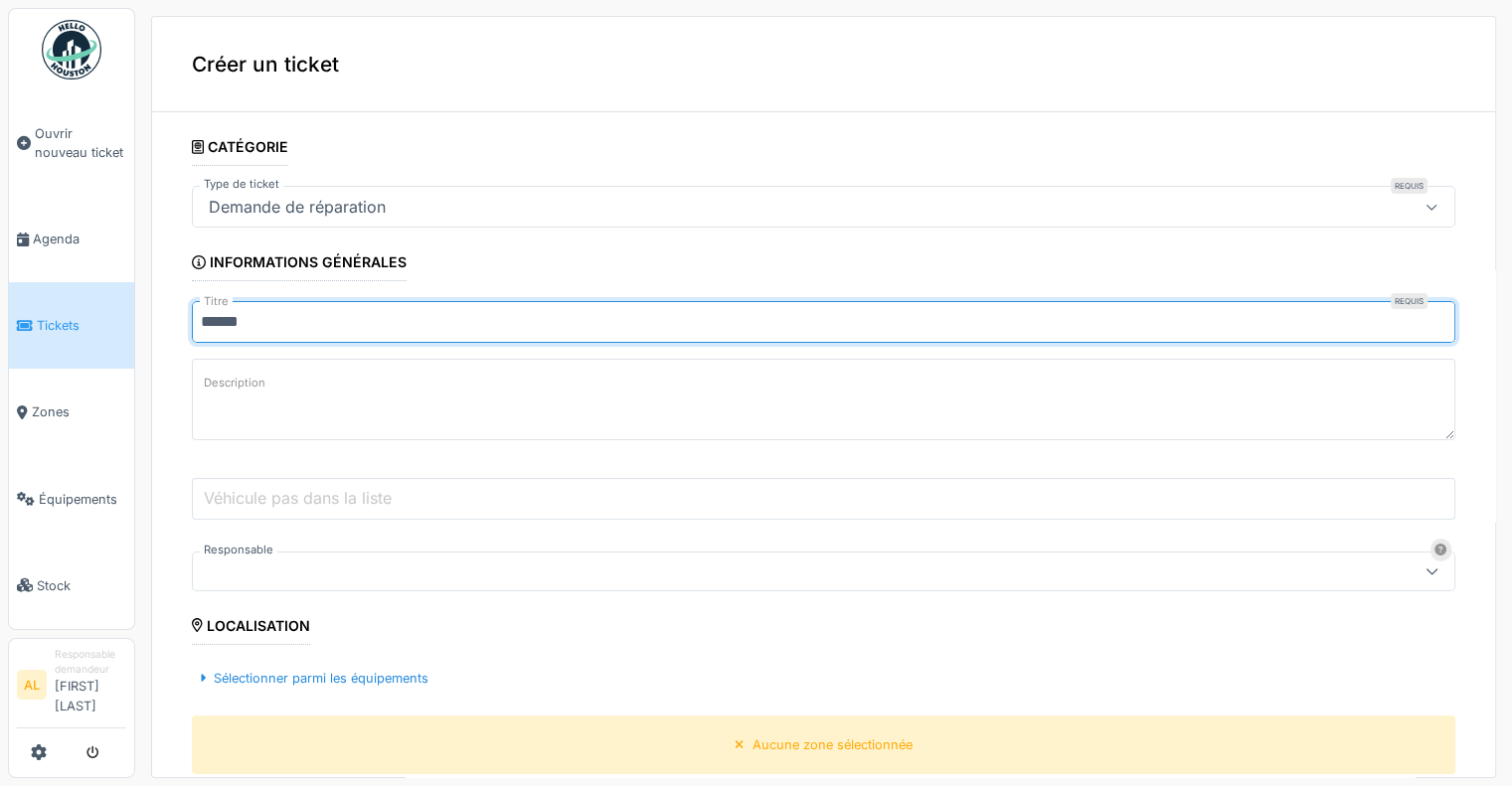 type on "******" 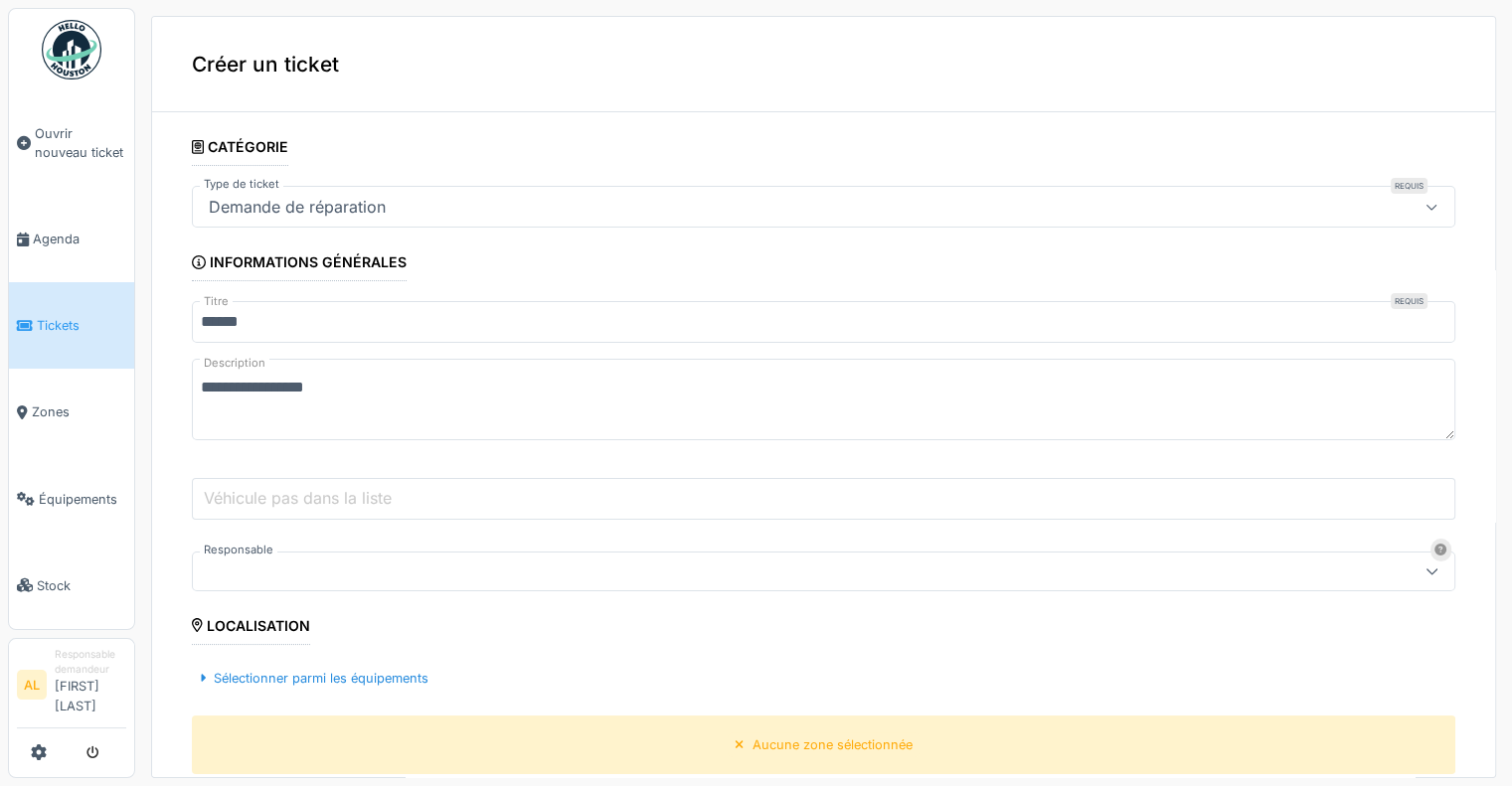 type on "**********" 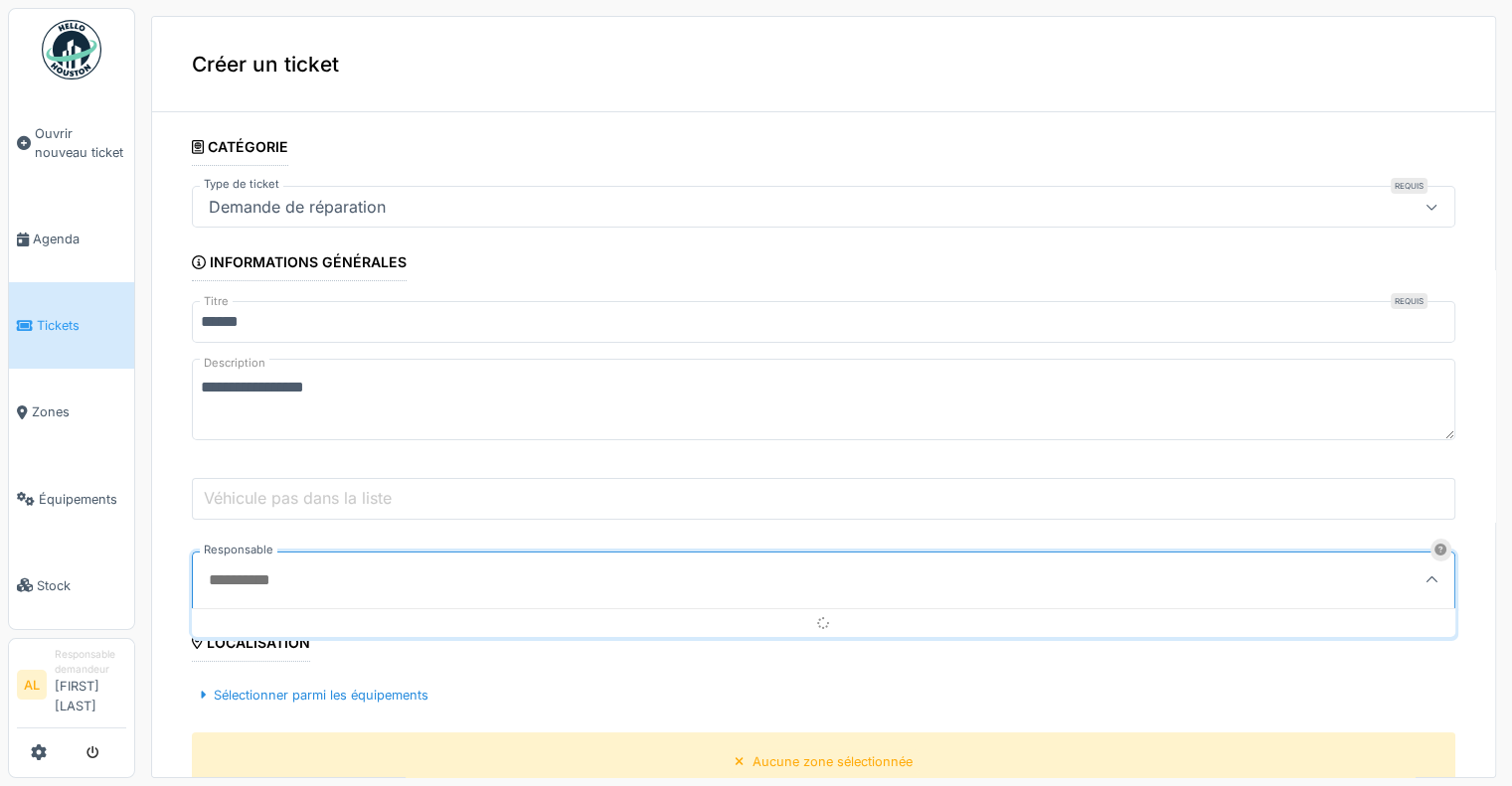 scroll, scrollTop: 4, scrollLeft: 0, axis: vertical 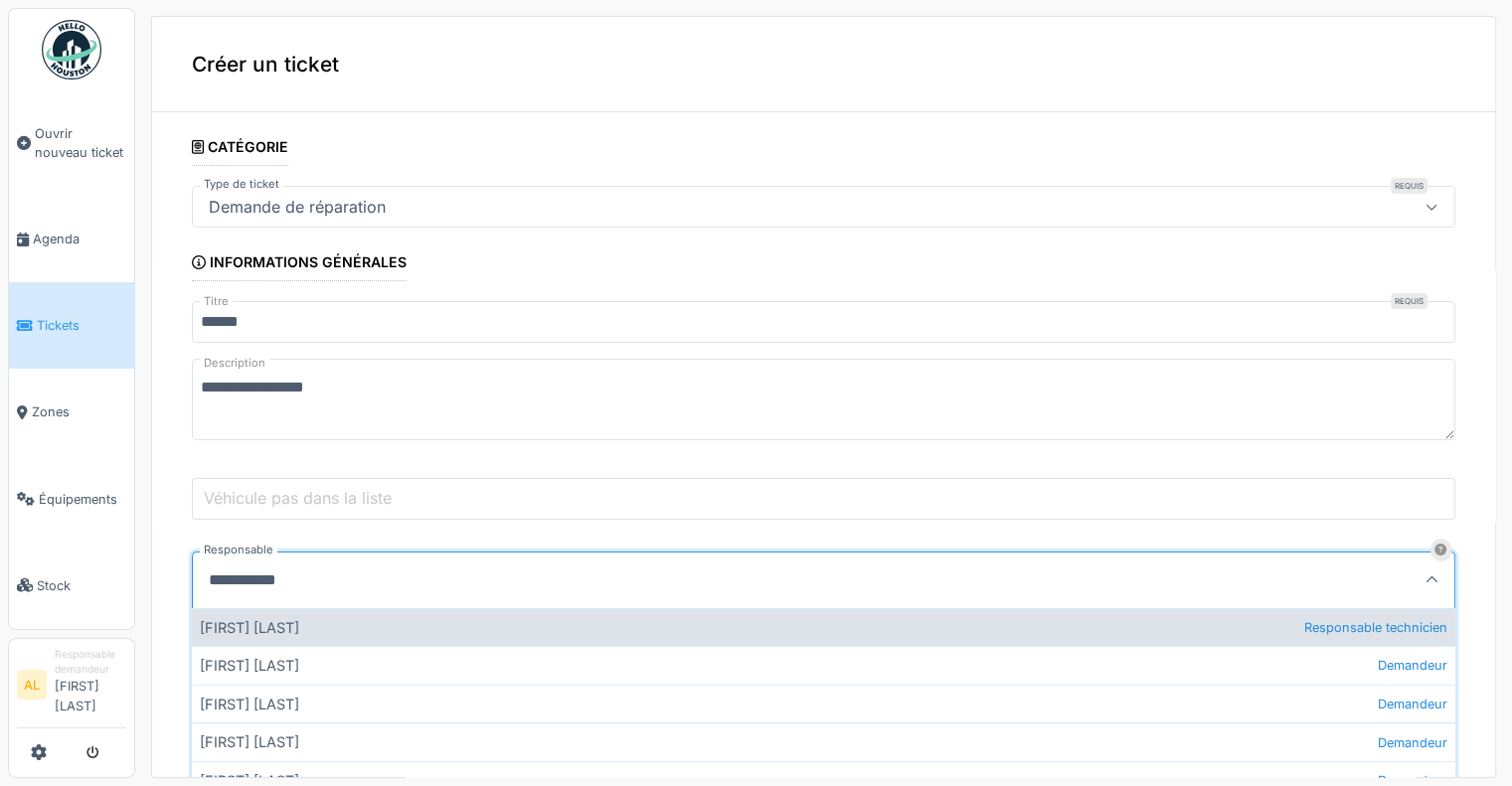 type on "**********" 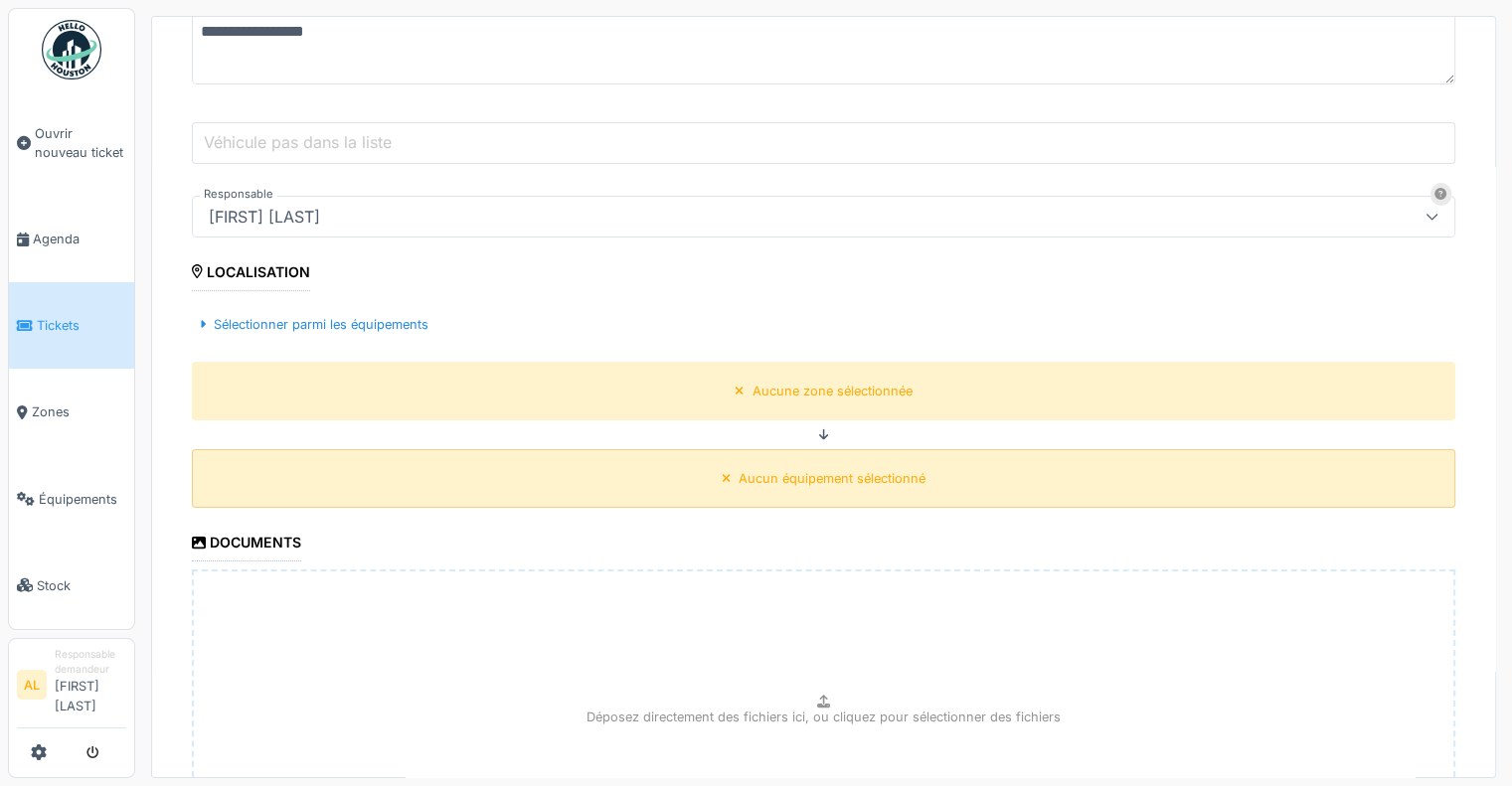 scroll, scrollTop: 397, scrollLeft: 0, axis: vertical 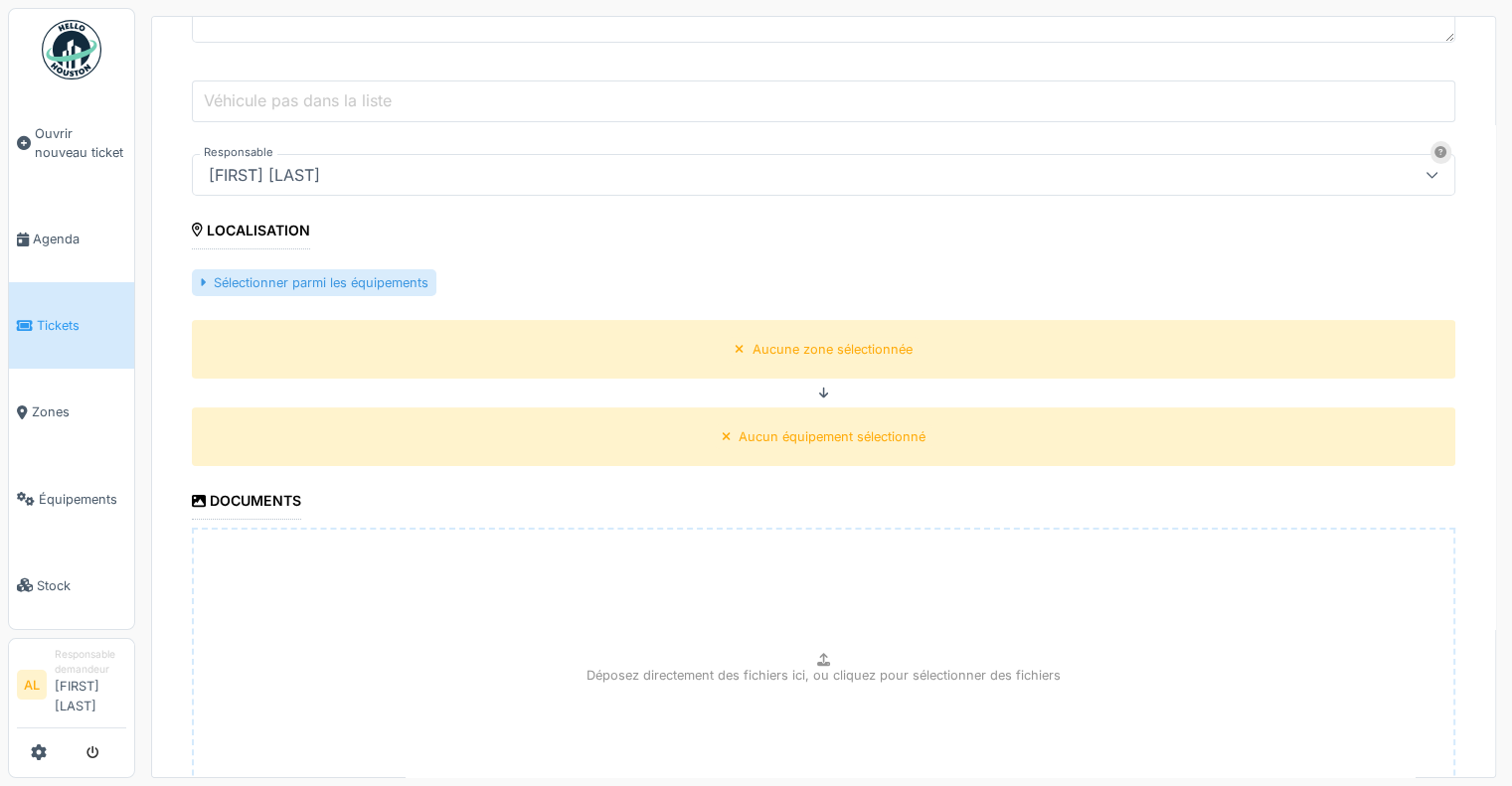 click on "Sélectionner parmi les équipements" at bounding box center (314, 282) 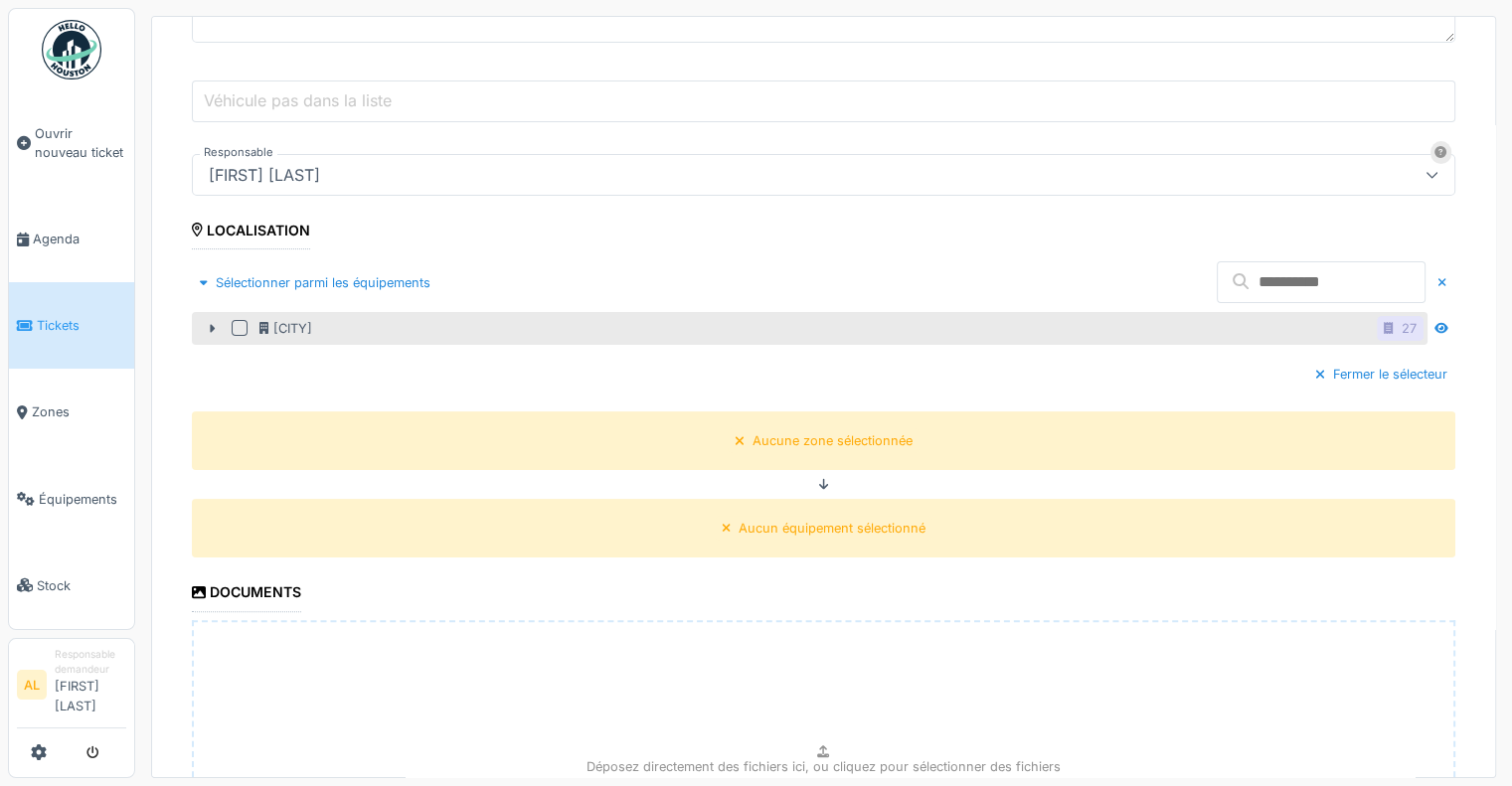 click at bounding box center [240, 328] 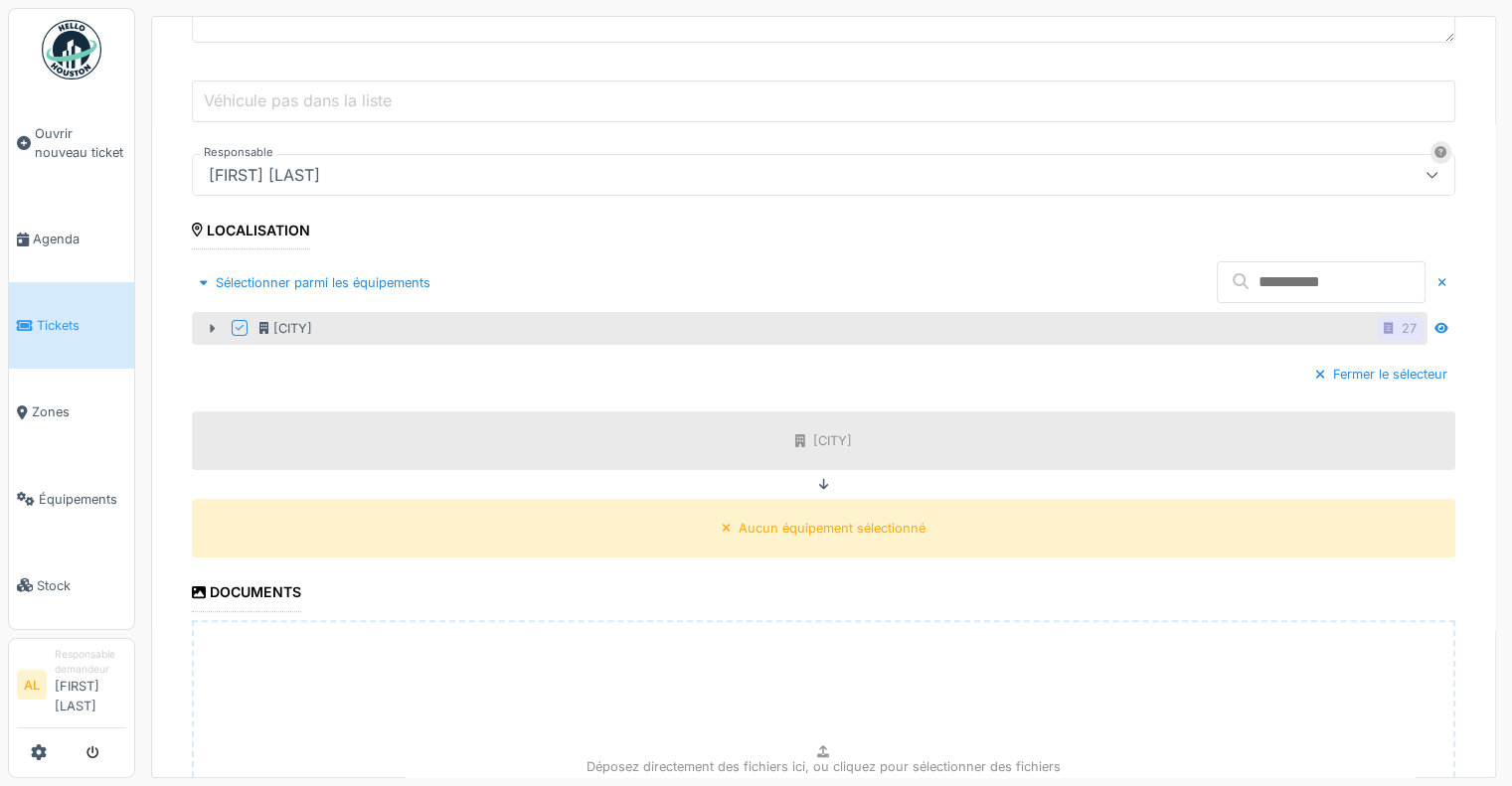 click at bounding box center (212, 328) 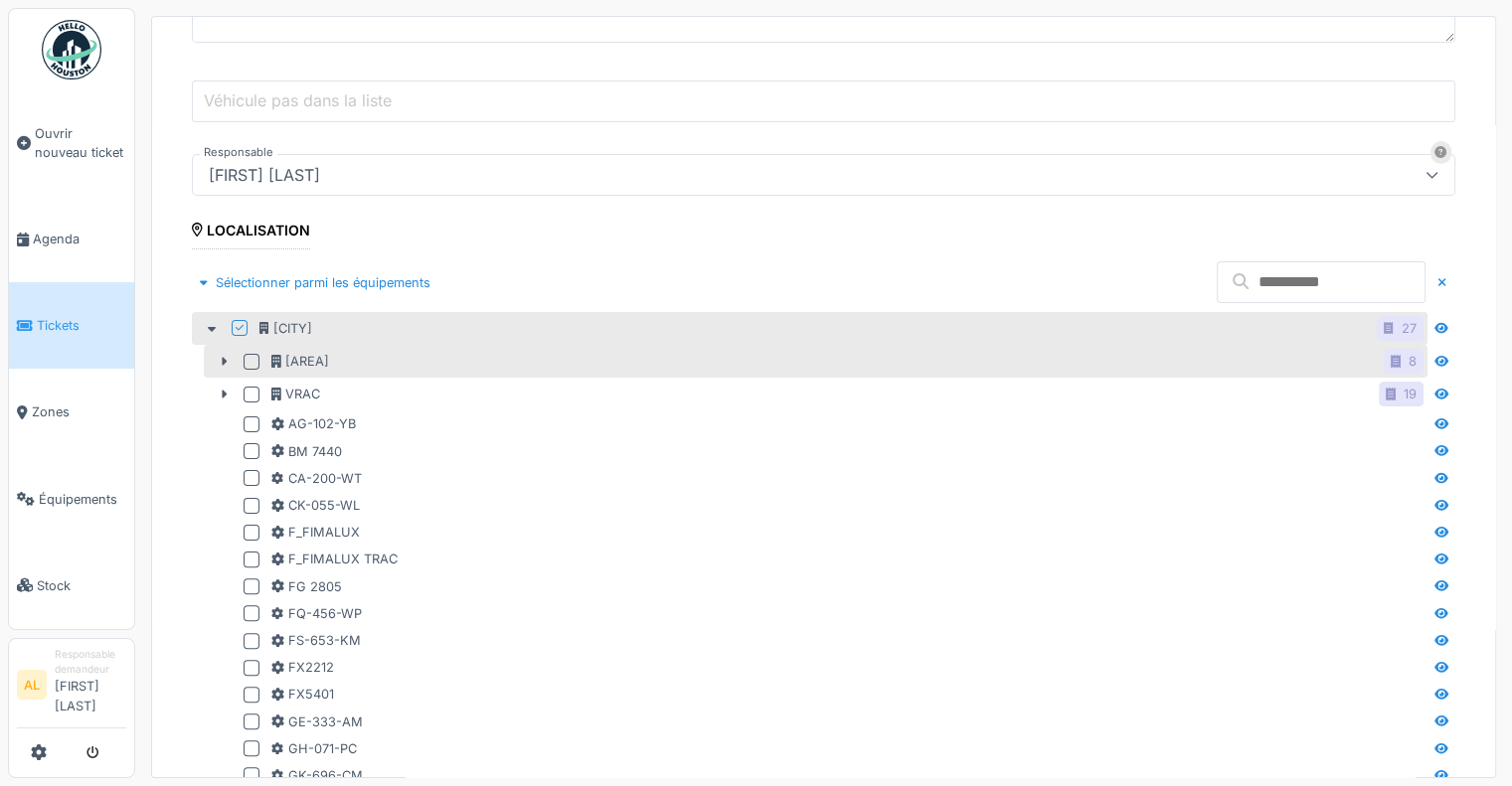click at bounding box center (252, 362) 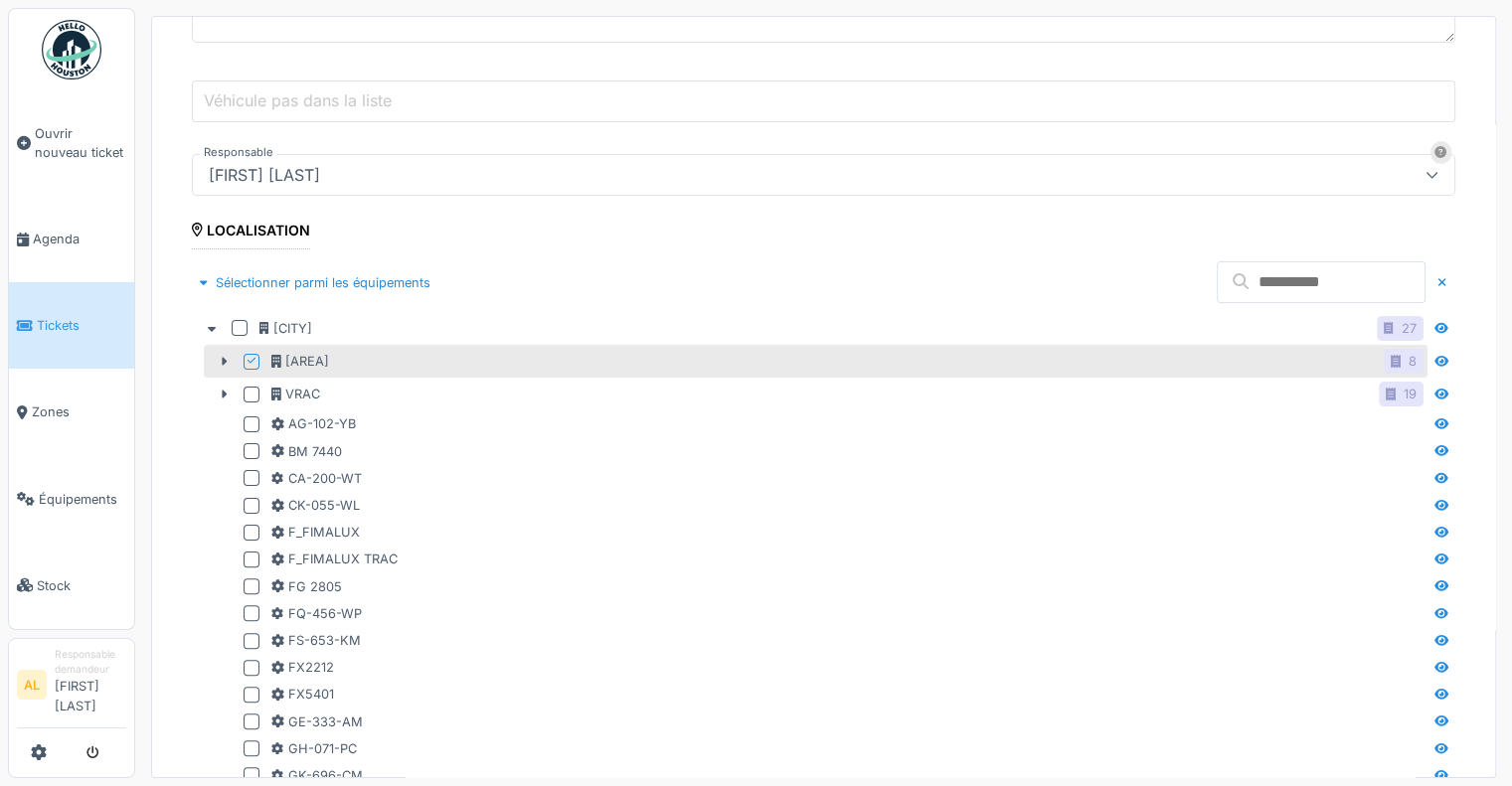 click at bounding box center (1321, 282) 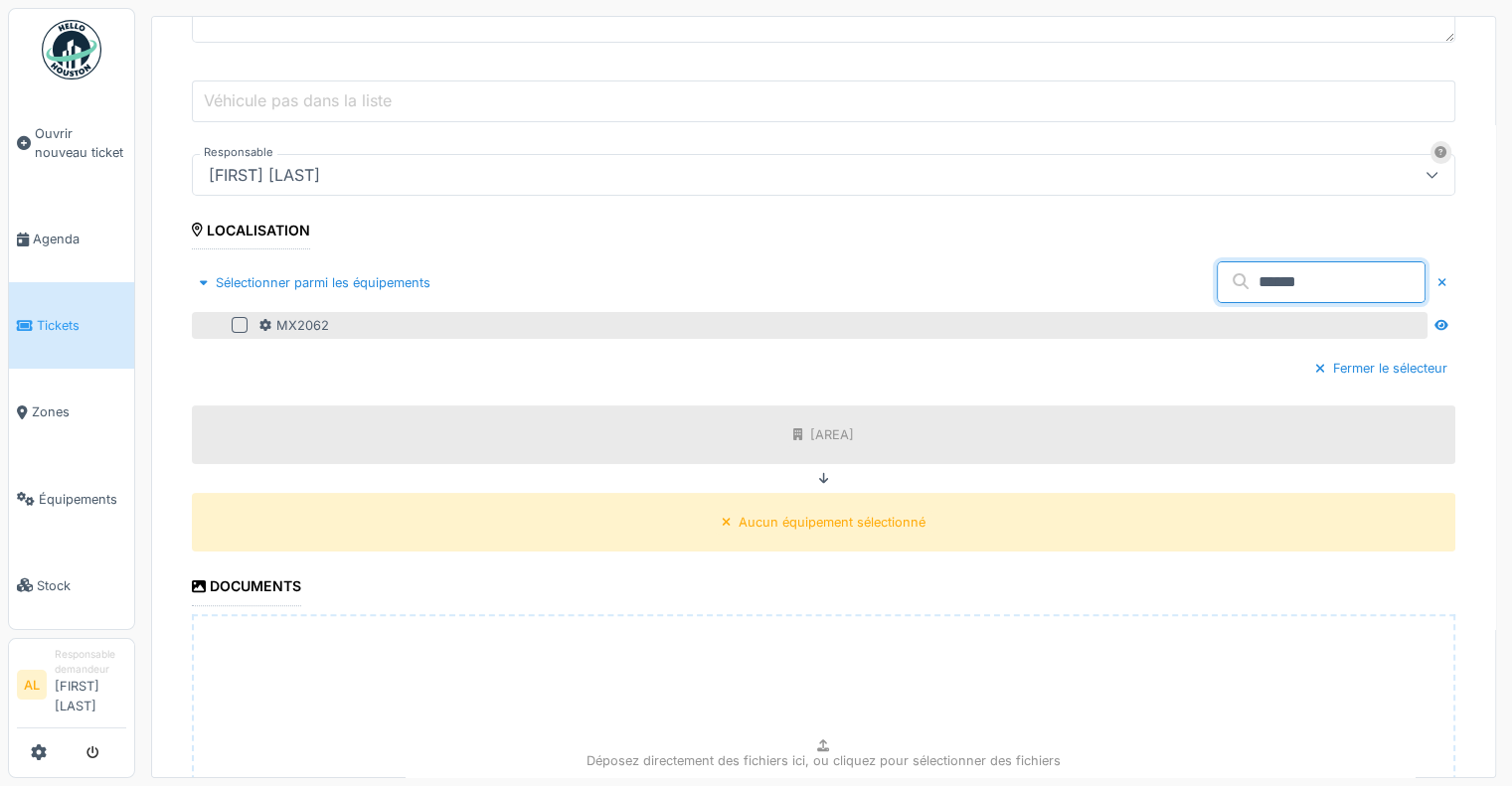 type on "******" 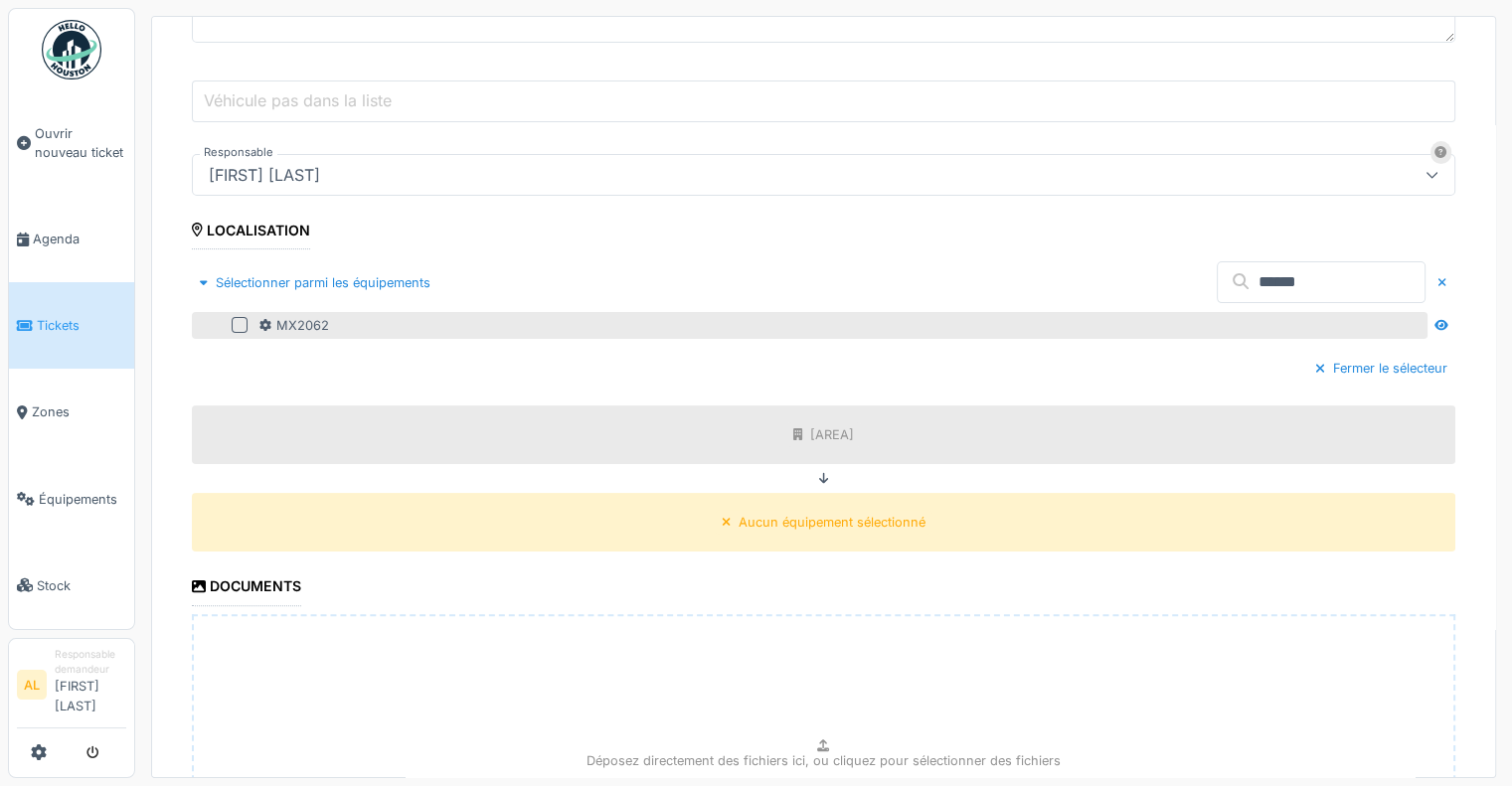 click at bounding box center (240, 325) 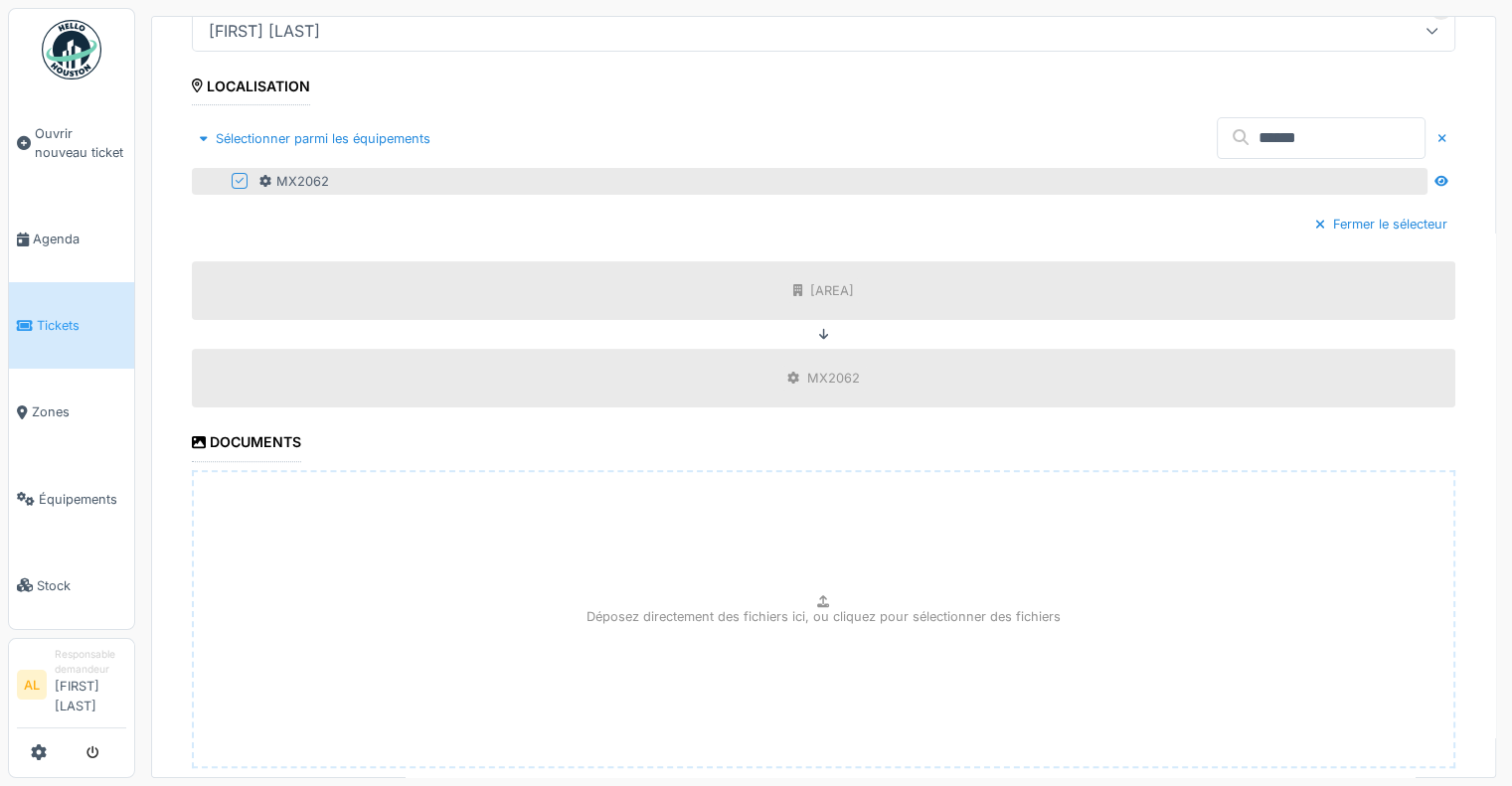 scroll, scrollTop: 656, scrollLeft: 0, axis: vertical 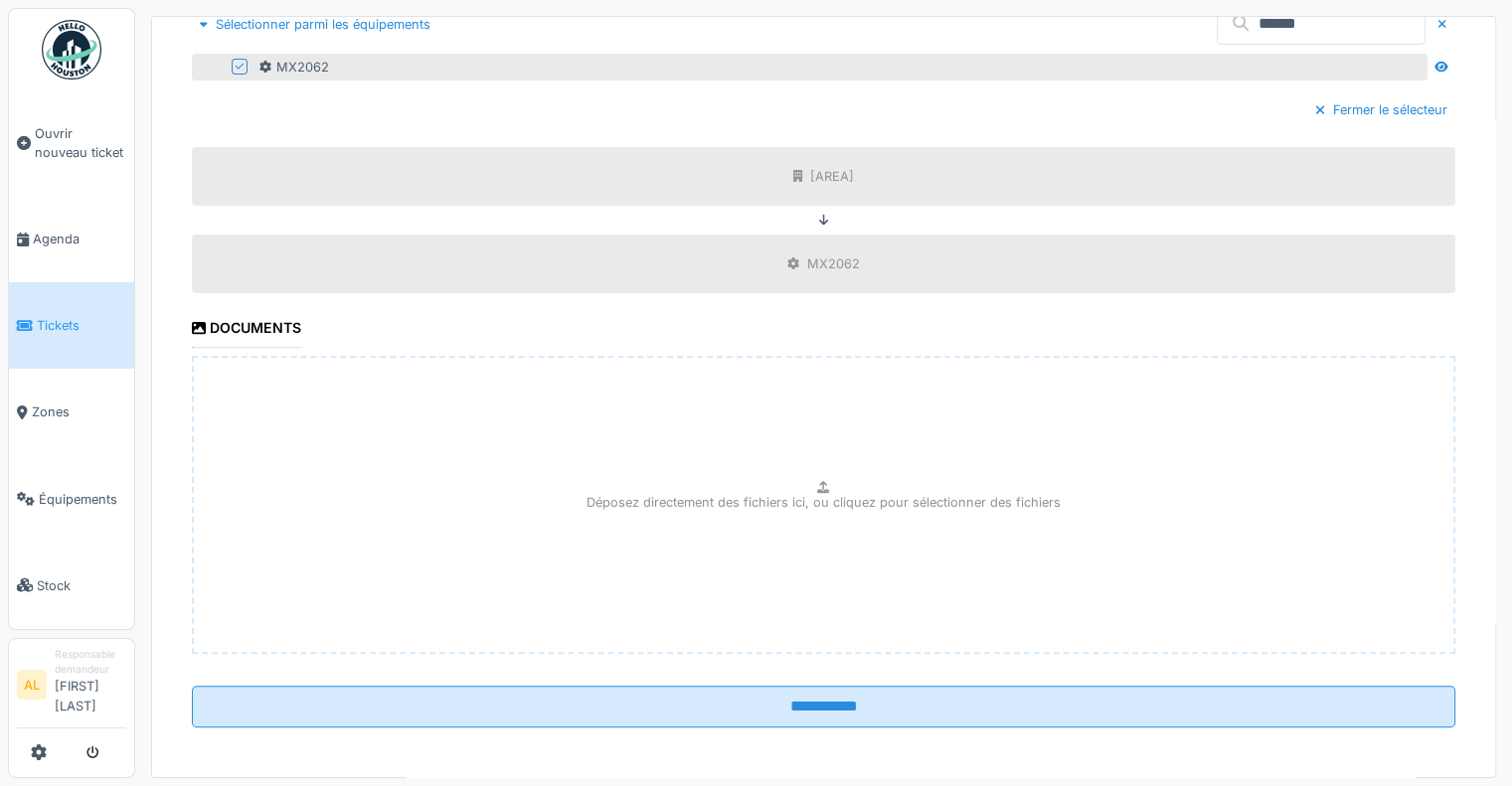 click on "**********" at bounding box center (823, 107) 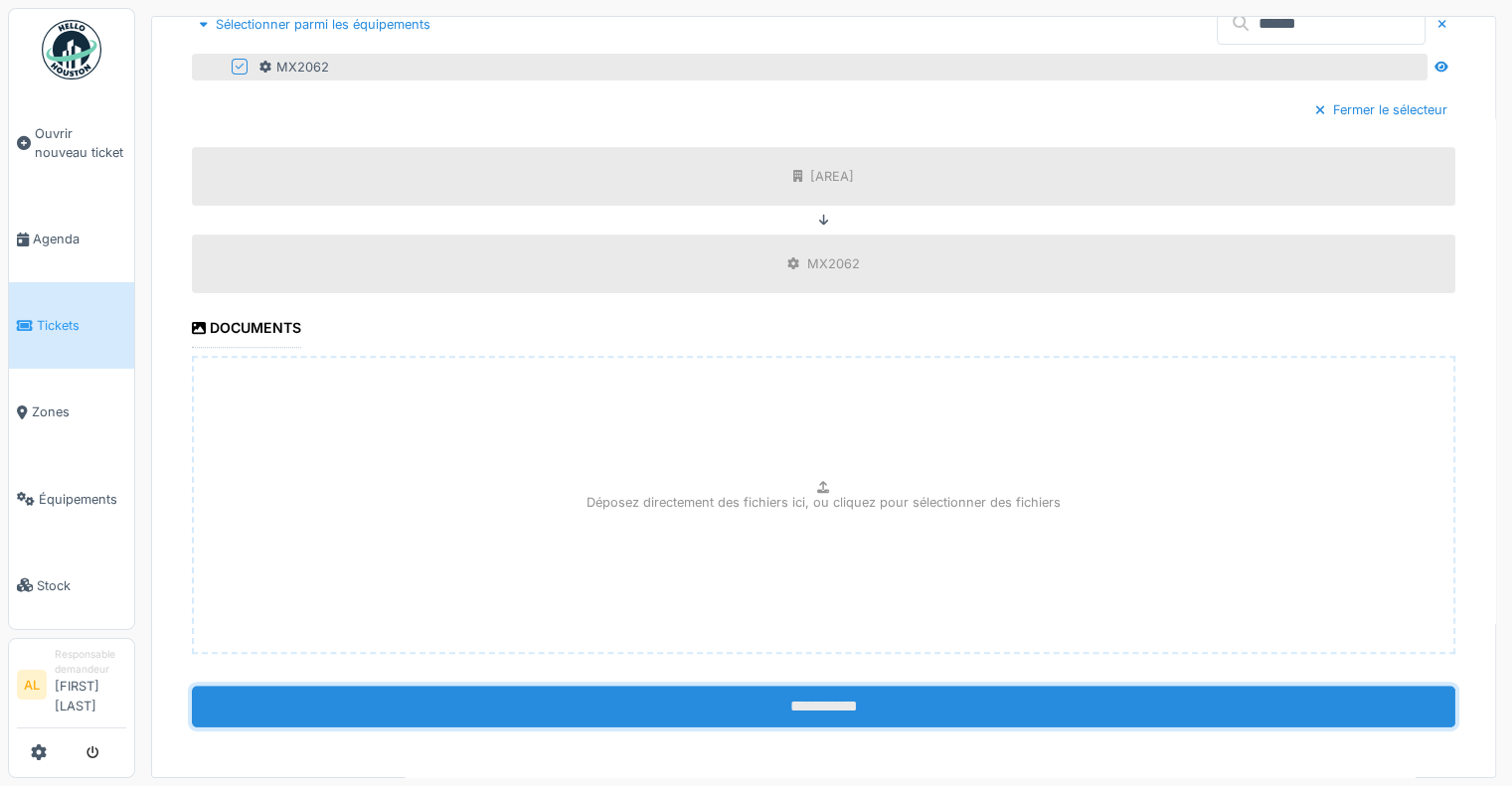 click on "**********" at bounding box center [823, 707] 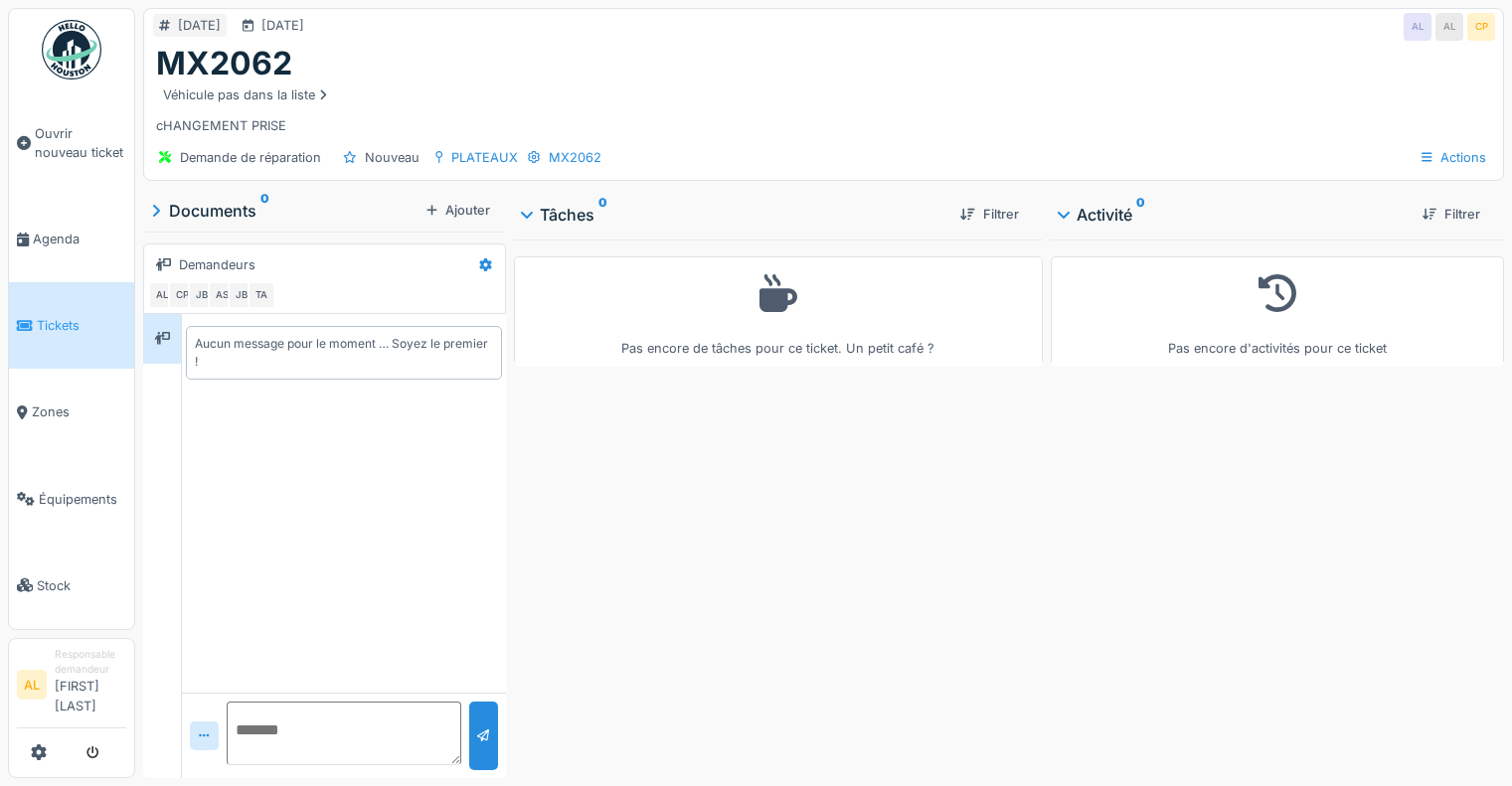 scroll, scrollTop: 0, scrollLeft: 0, axis: both 